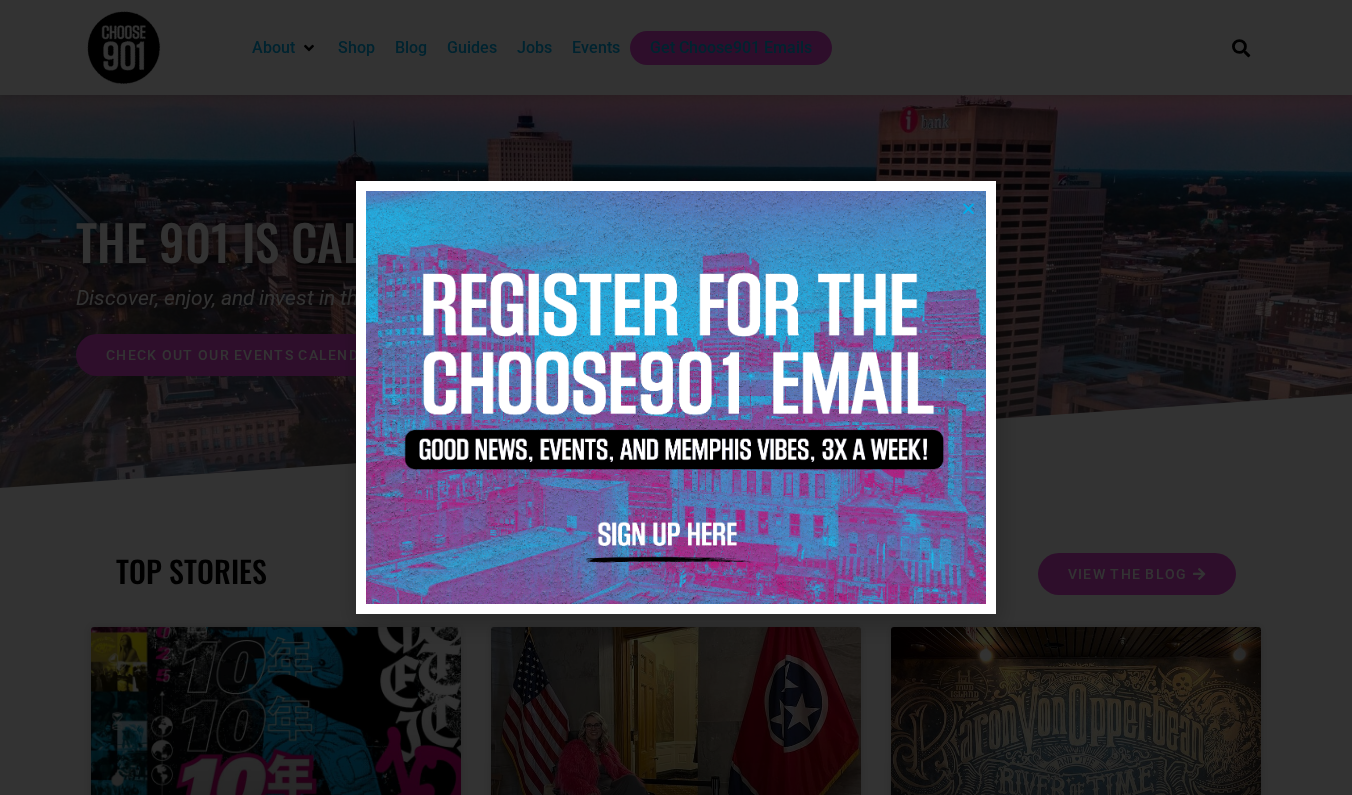 scroll, scrollTop: 0, scrollLeft: 0, axis: both 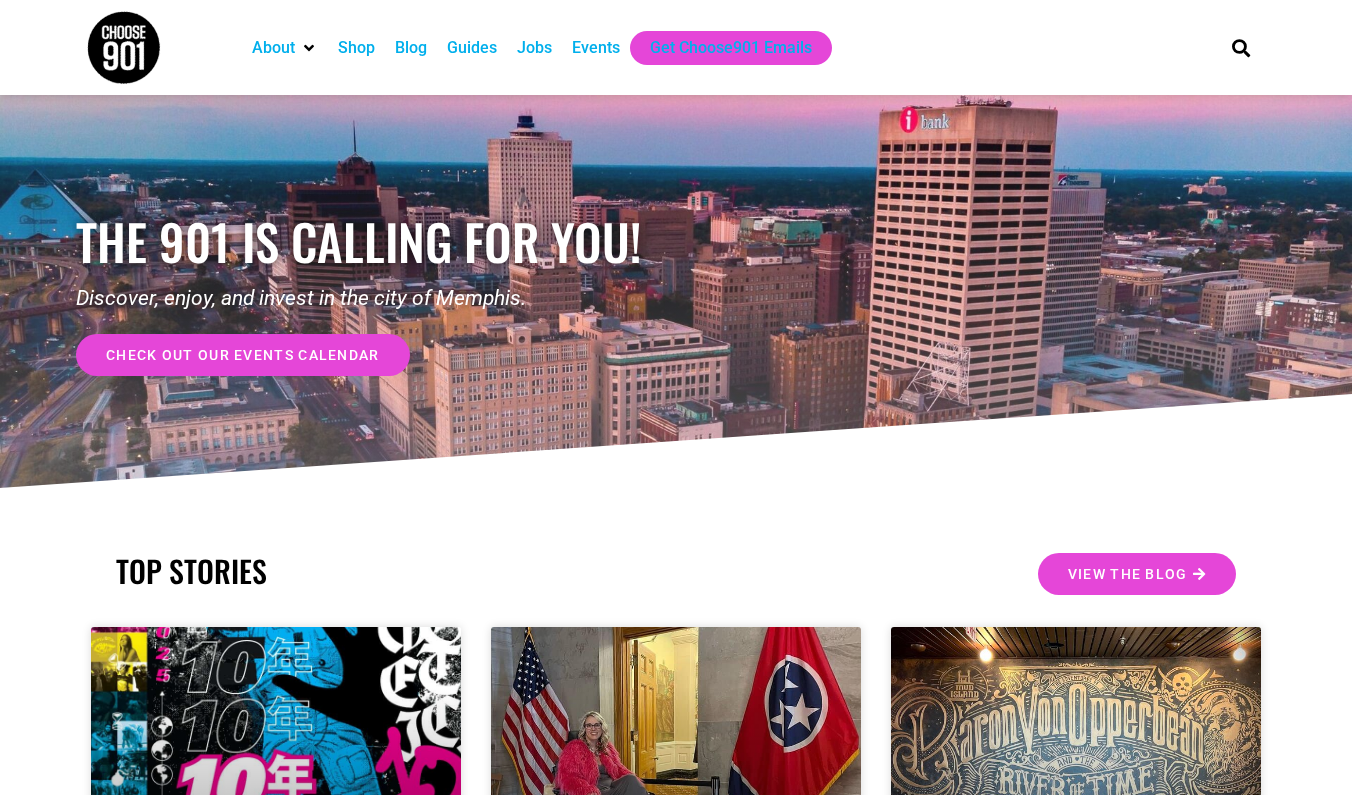 click on "Jobs" at bounding box center [534, 48] 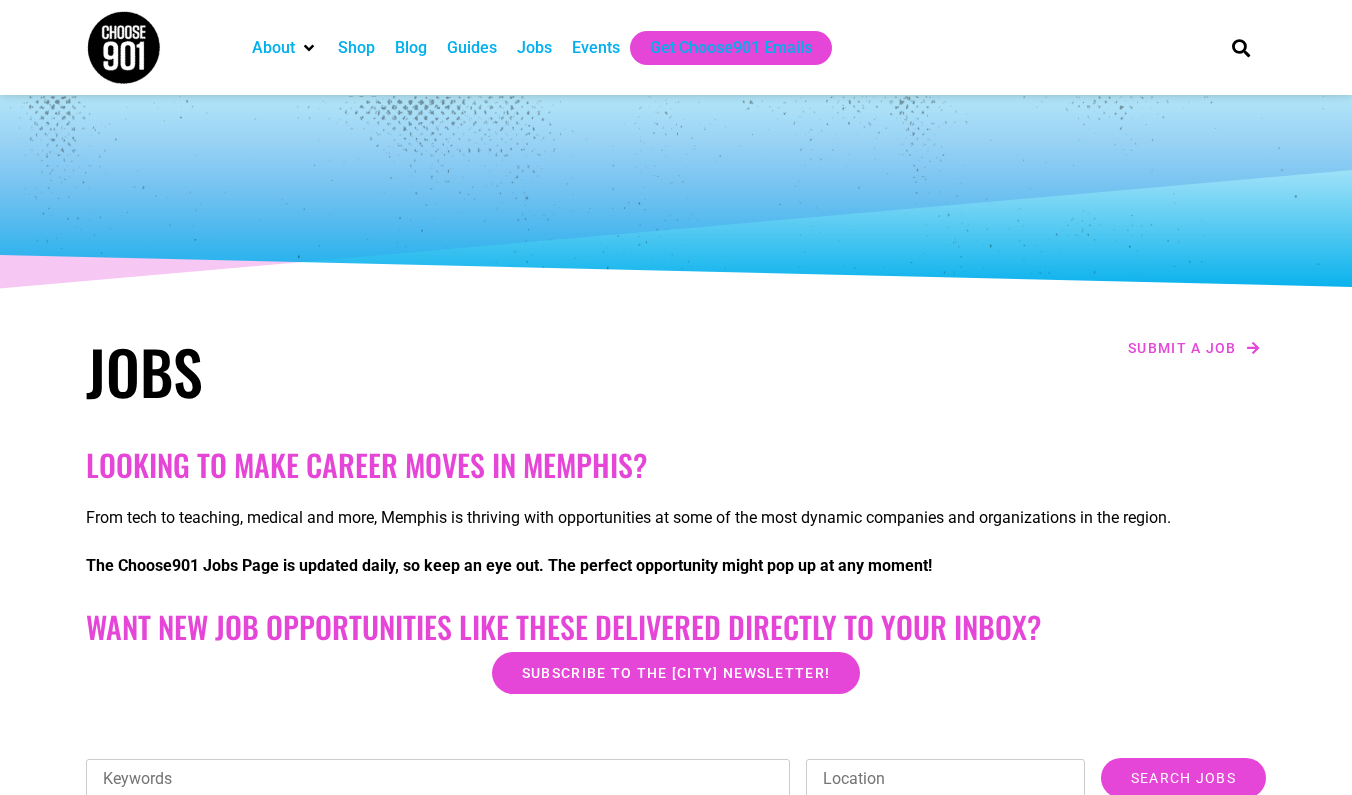 scroll, scrollTop: 0, scrollLeft: 0, axis: both 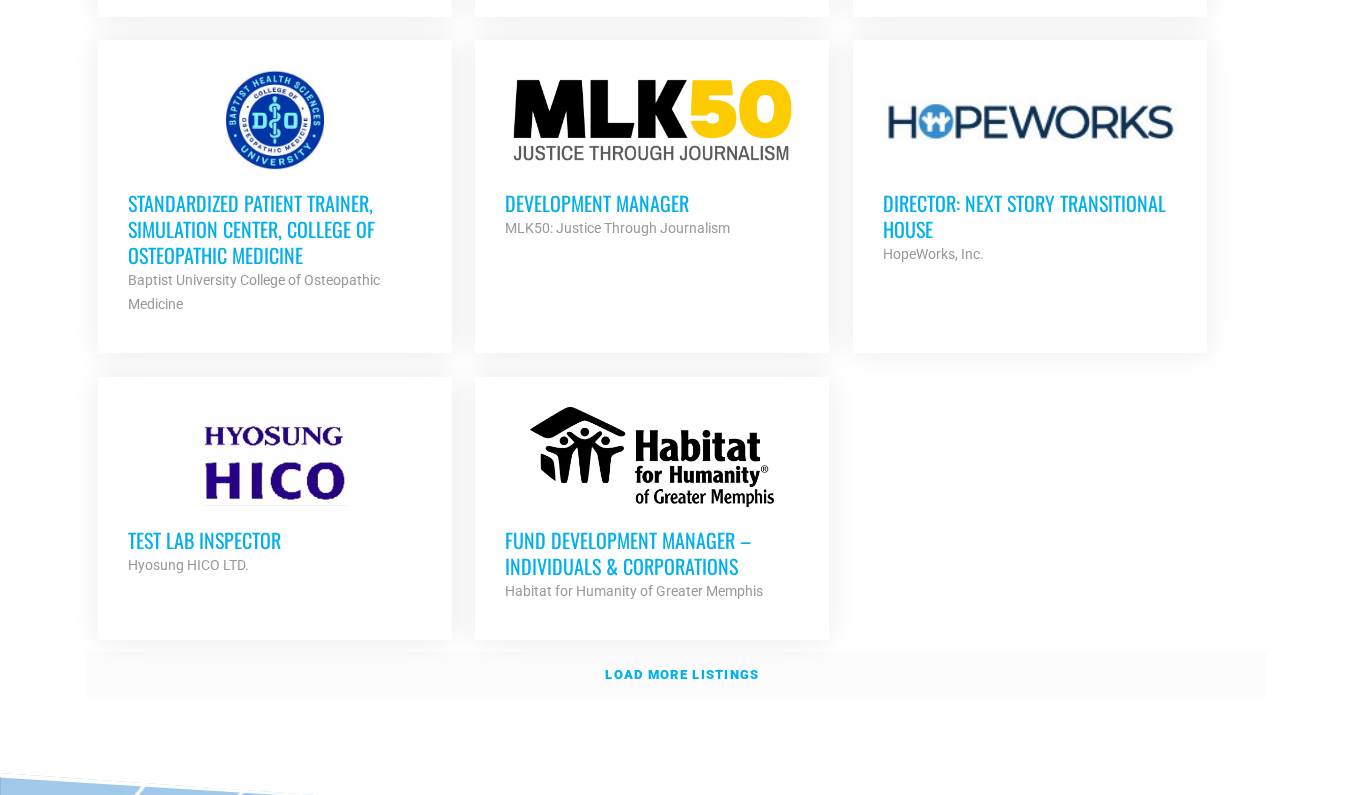 click on "Load more listings" at bounding box center (676, 675) 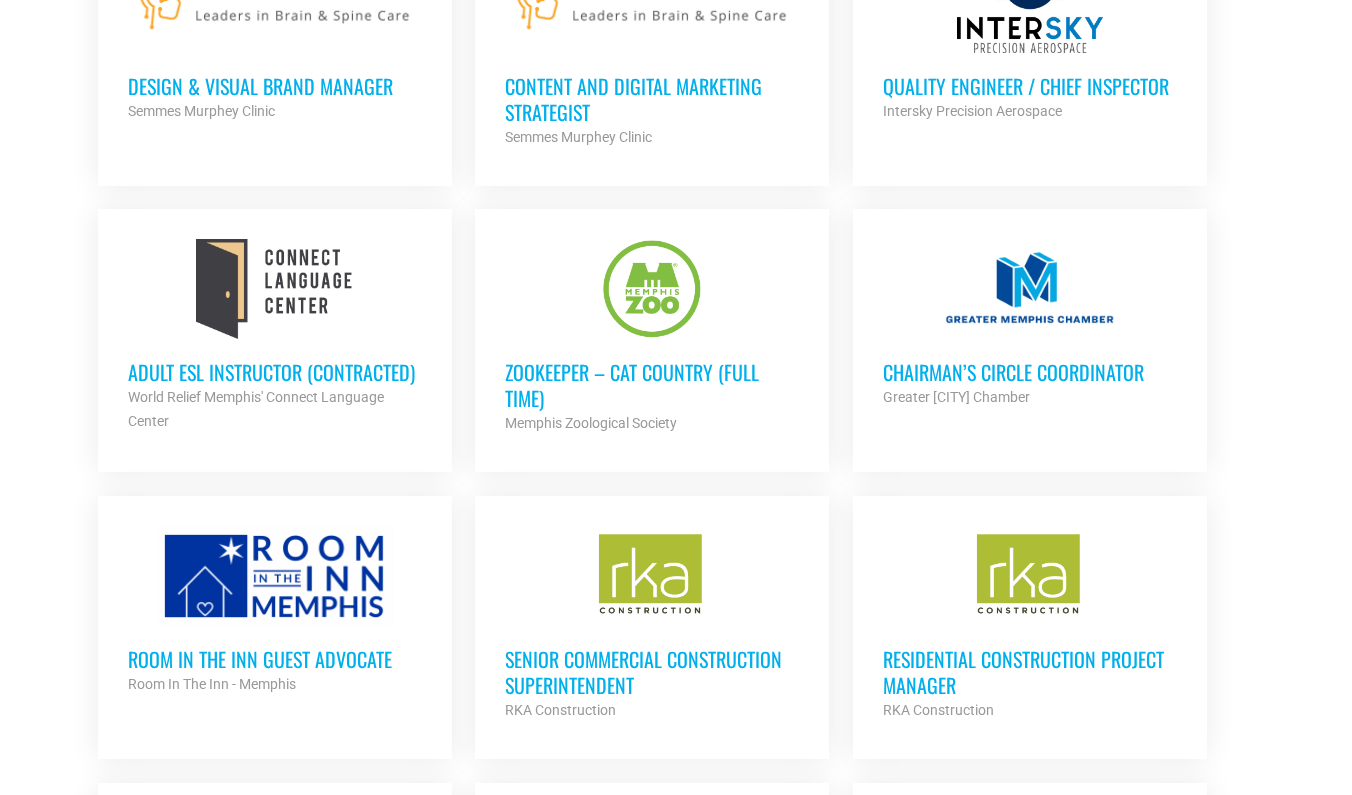 scroll, scrollTop: 3358, scrollLeft: 0, axis: vertical 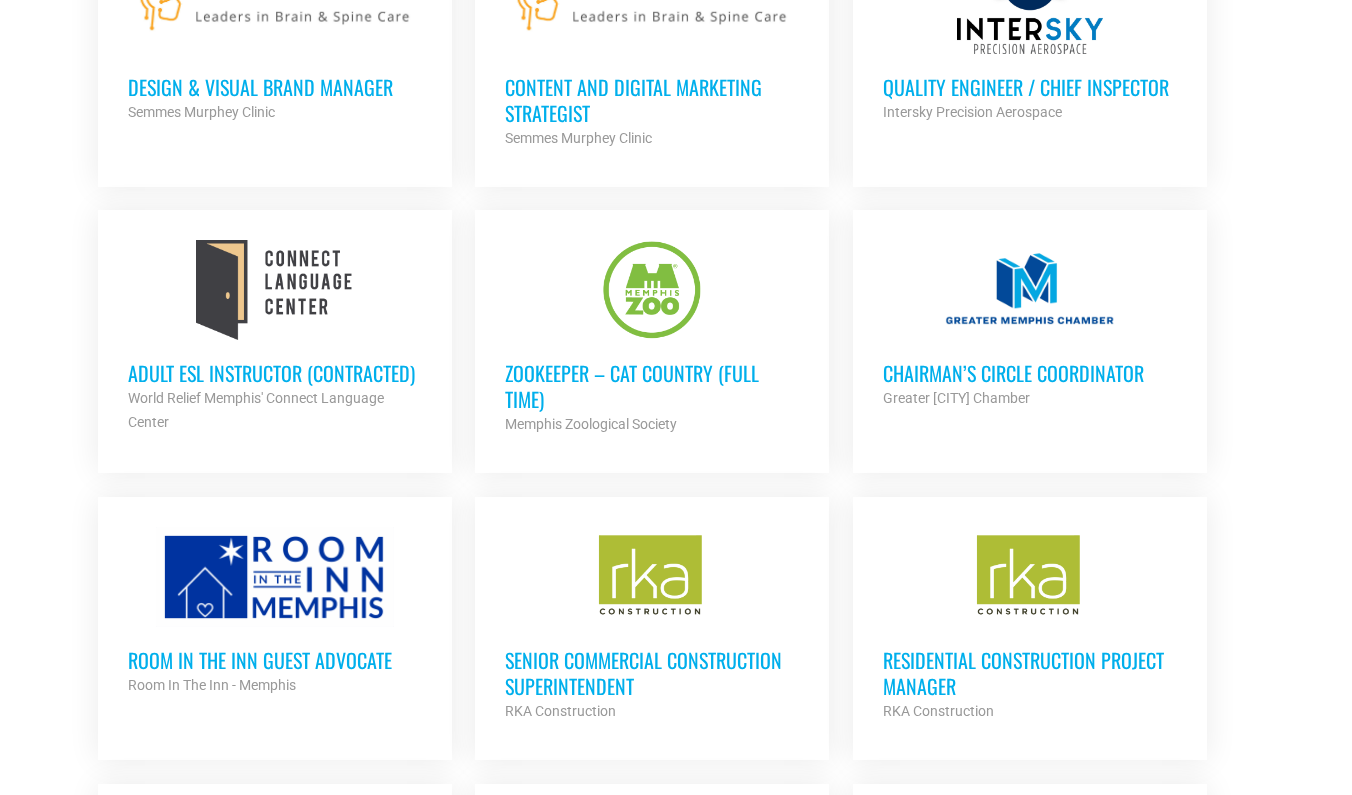 click on "Chairman’s Circle Coordinator" at bounding box center [1030, 373] 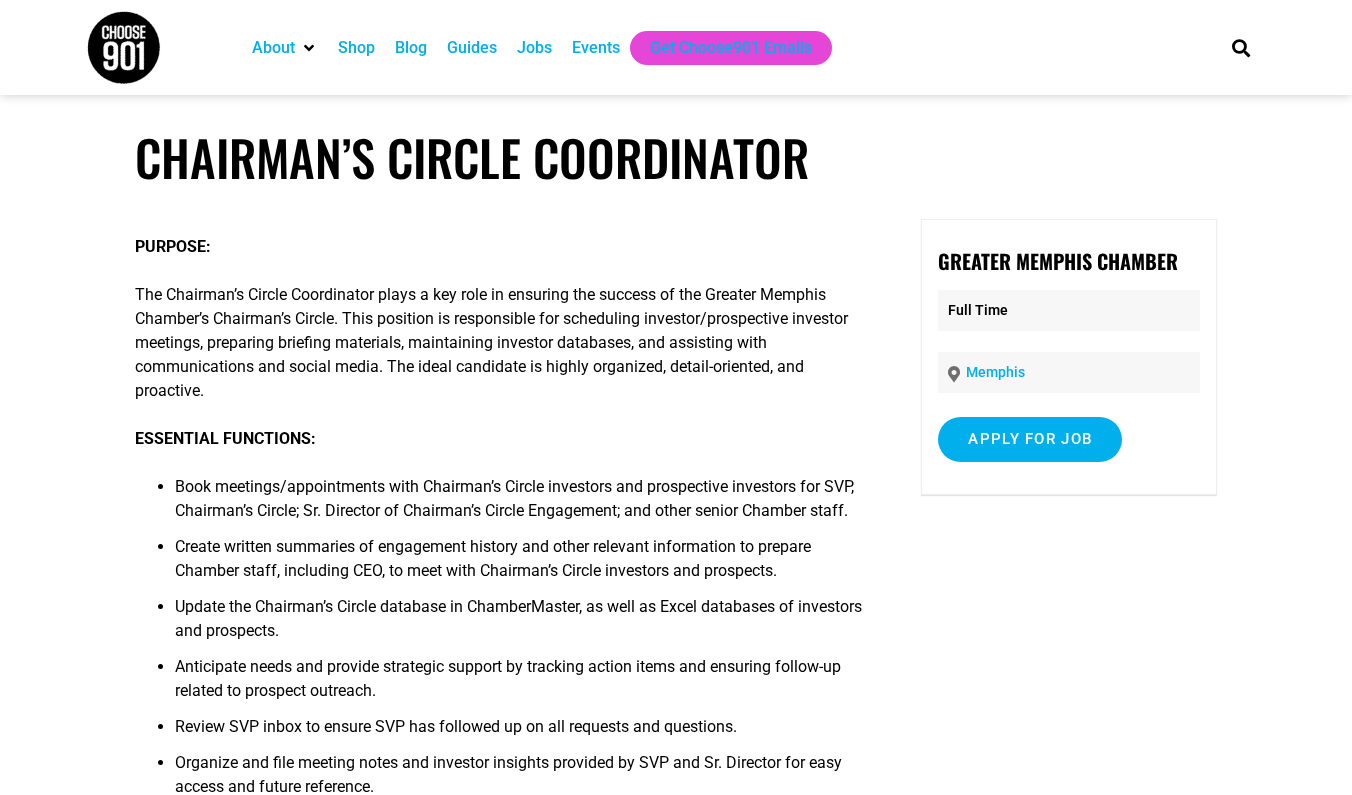 scroll, scrollTop: 0, scrollLeft: 0, axis: both 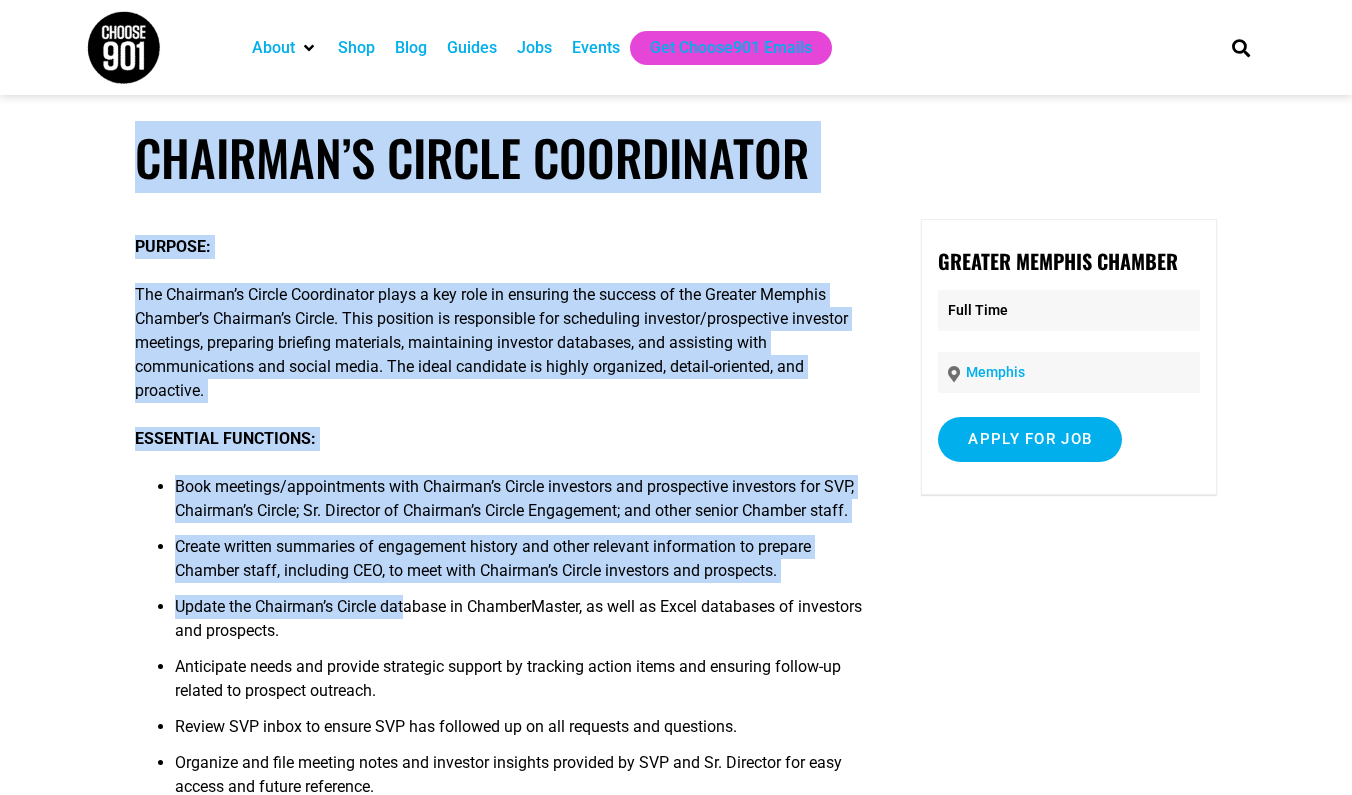 drag, startPoint x: 138, startPoint y: 150, endPoint x: 415, endPoint y: 631, distance: 555.05853 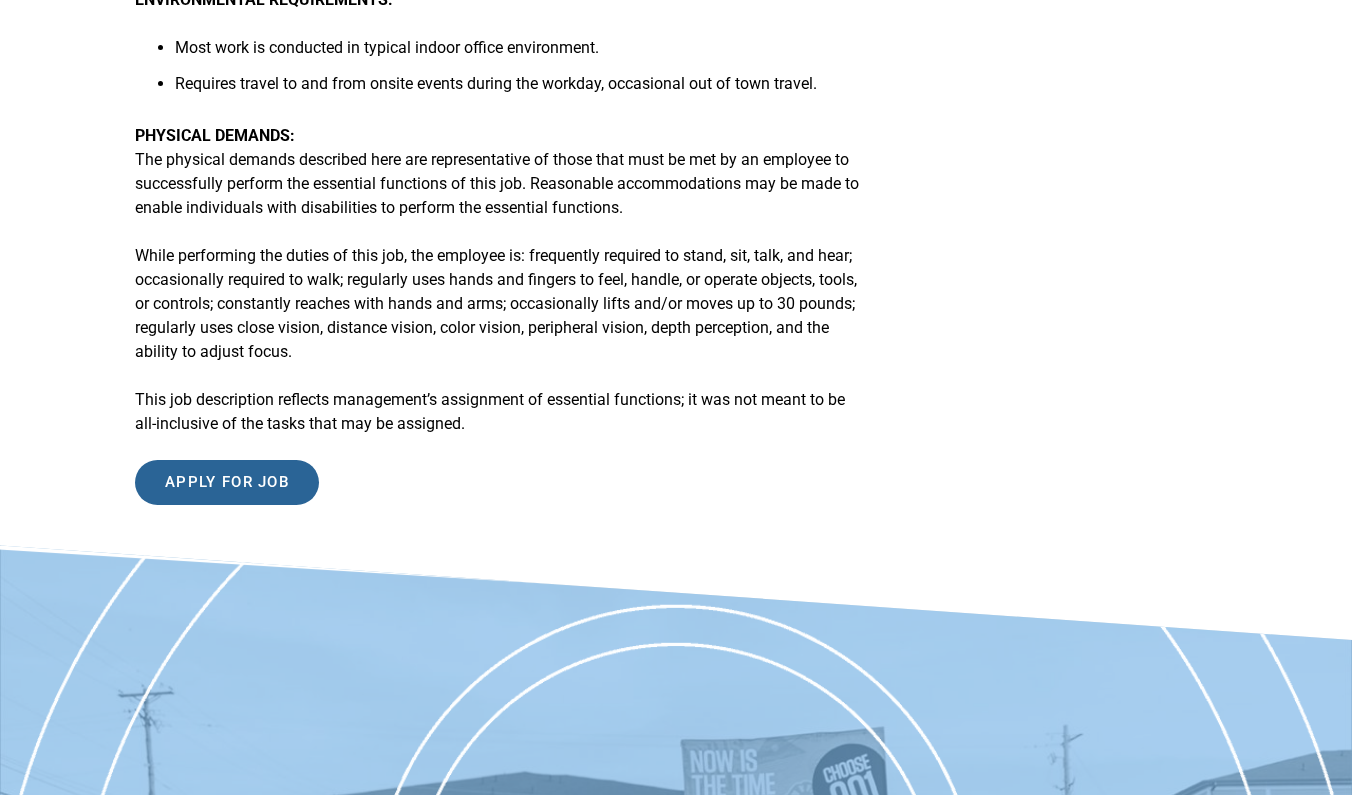 scroll, scrollTop: 1778, scrollLeft: 0, axis: vertical 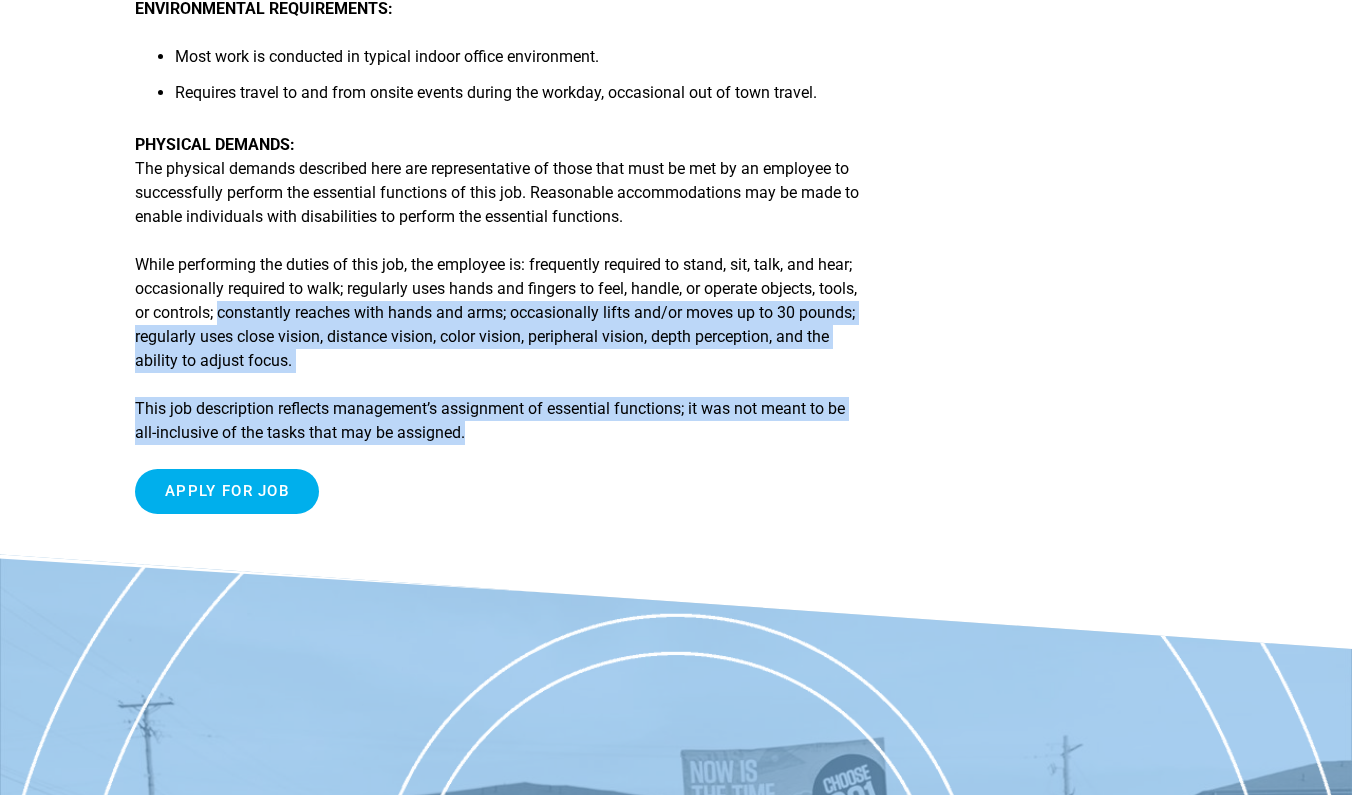 drag, startPoint x: 490, startPoint y: 508, endPoint x: 262, endPoint y: 383, distance: 260.0173 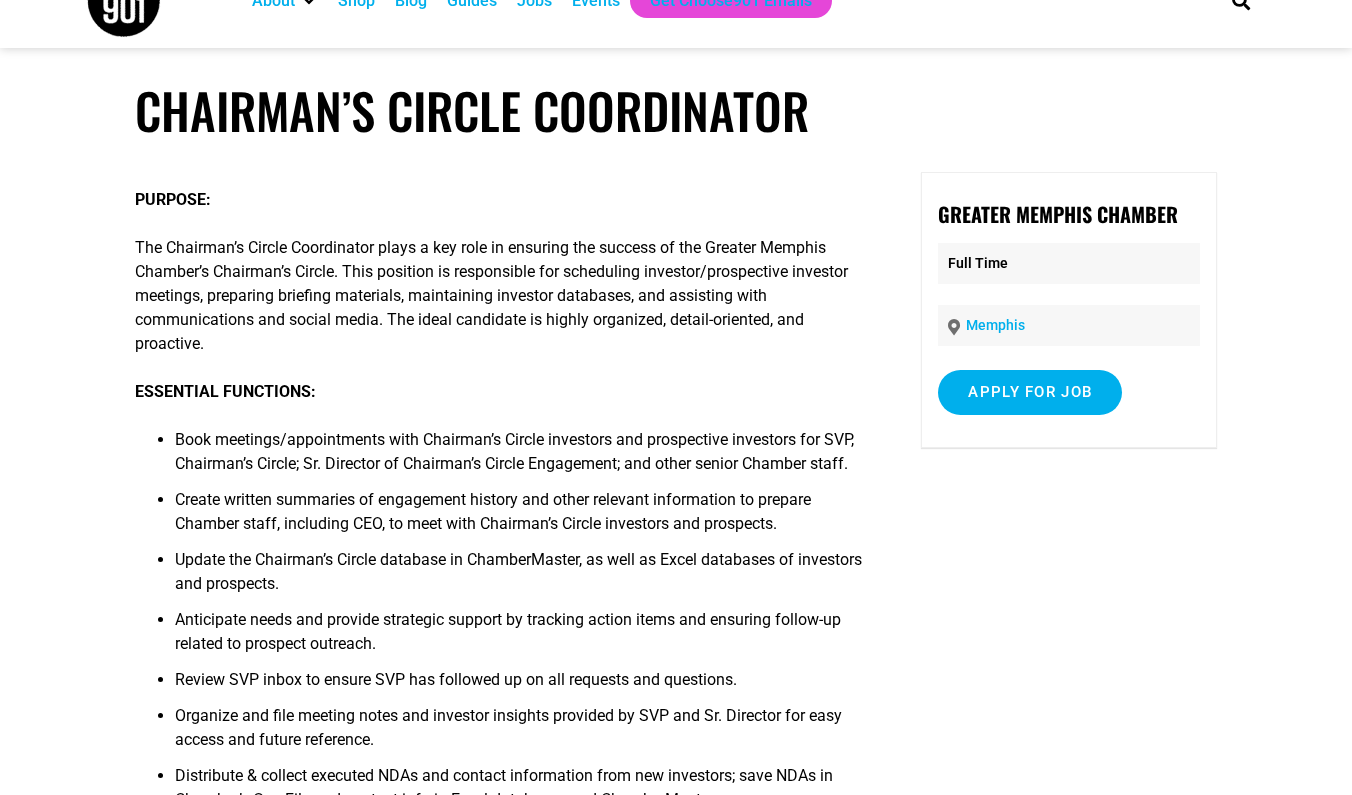 scroll, scrollTop: 45, scrollLeft: 0, axis: vertical 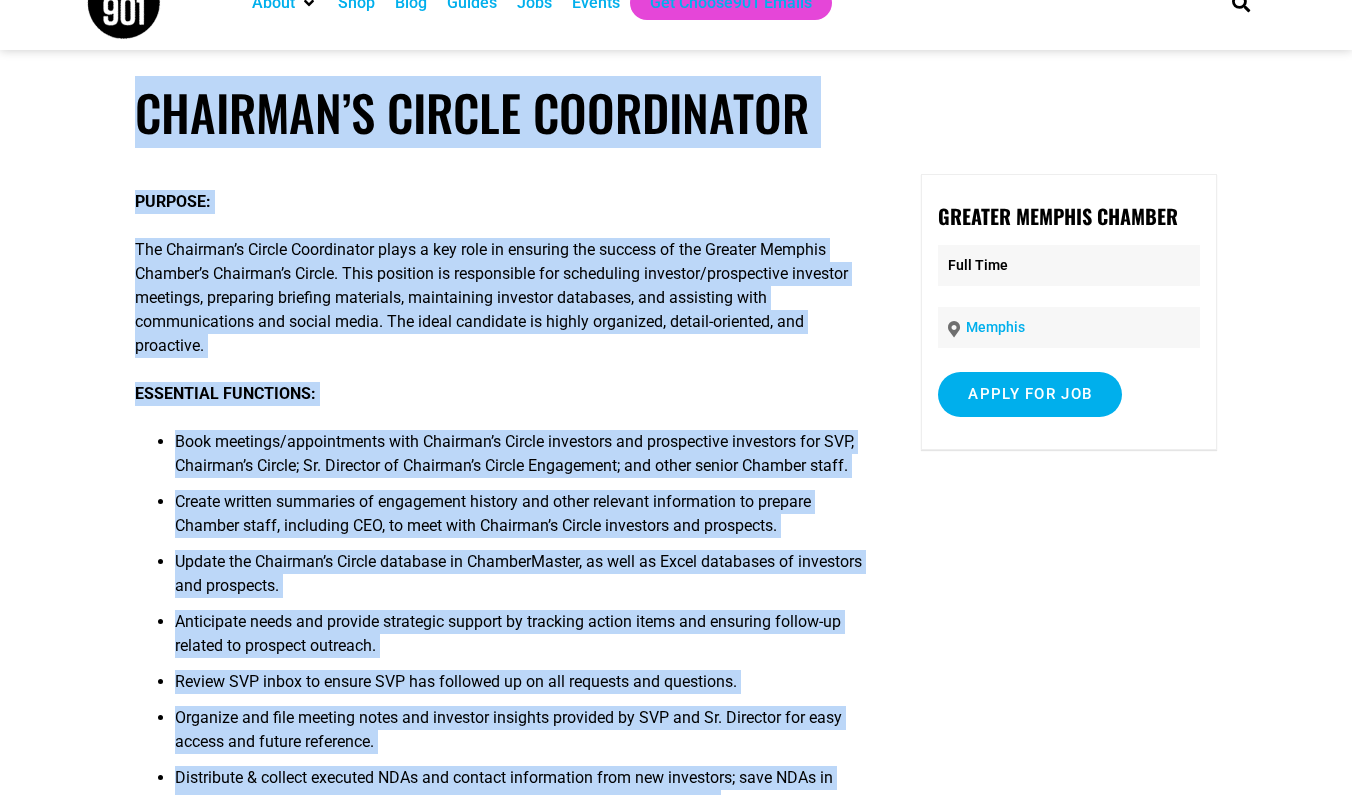 click on "Chairman’s Circle Coordinator" at bounding box center (676, 112) 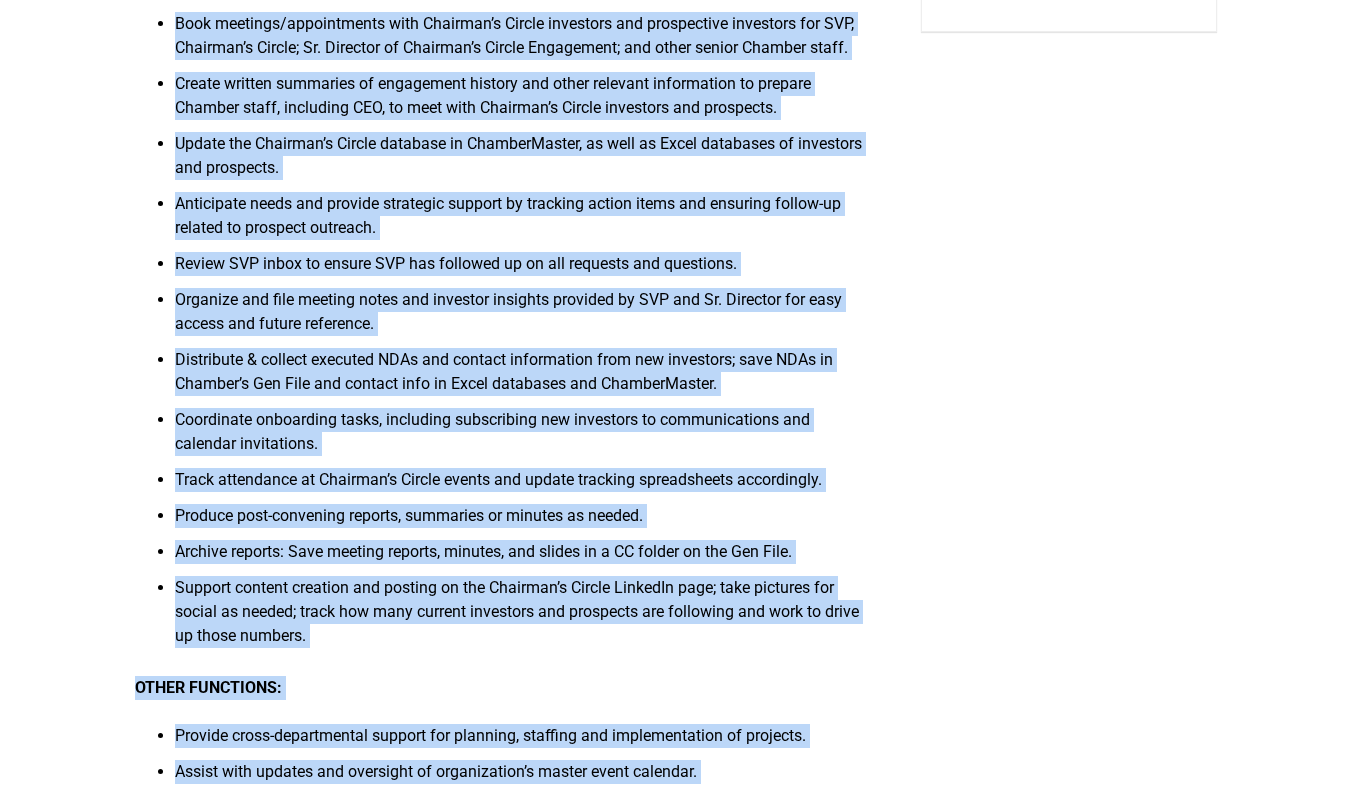 scroll, scrollTop: 299, scrollLeft: 0, axis: vertical 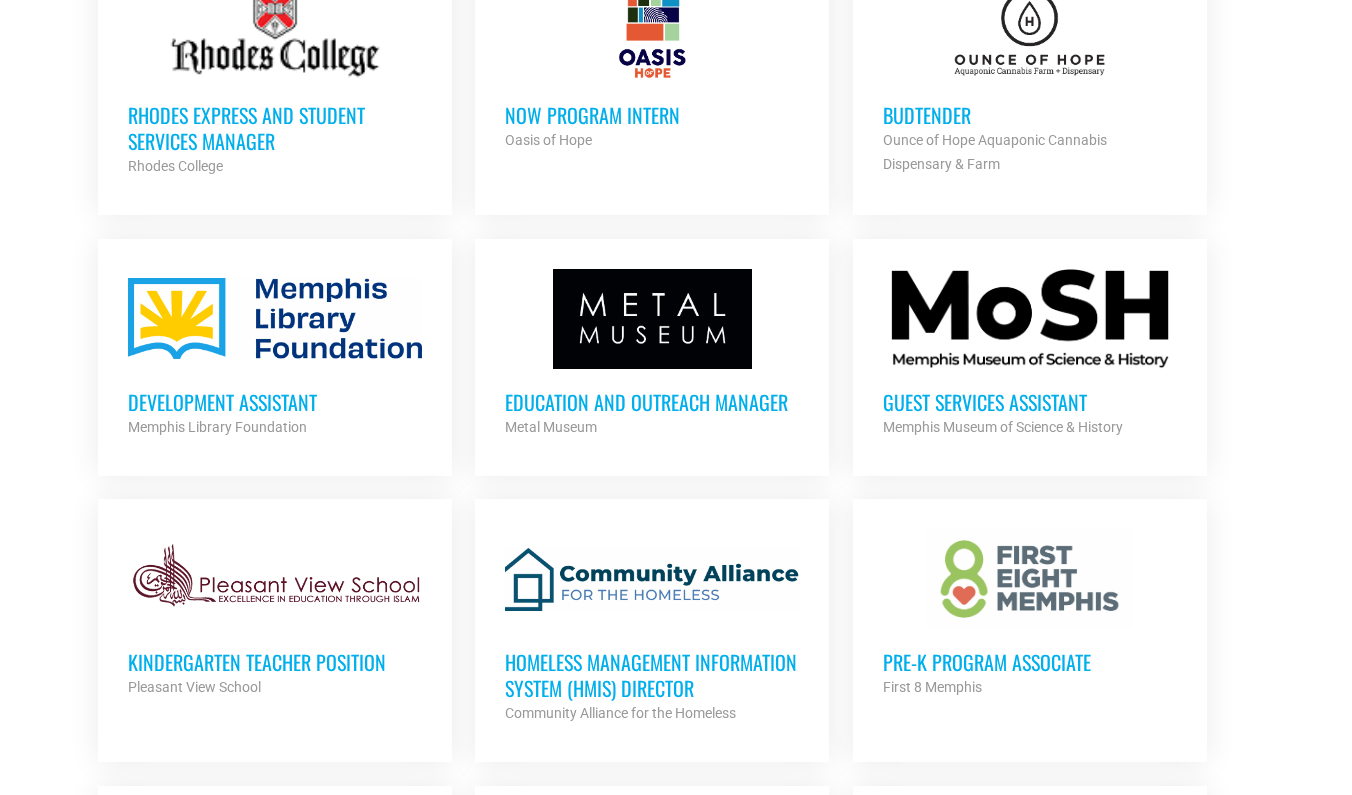 click at bounding box center [275, 319] 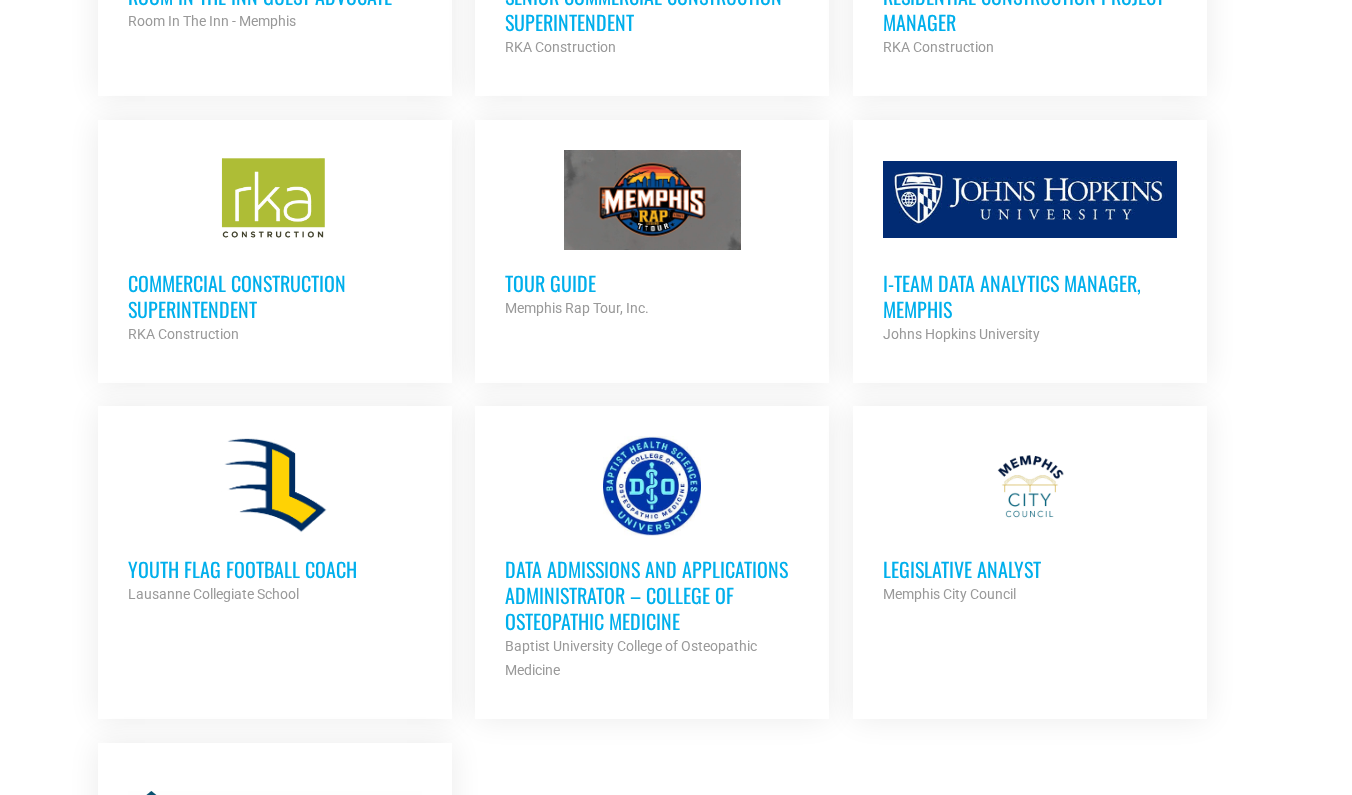 scroll, scrollTop: 4028, scrollLeft: 0, axis: vertical 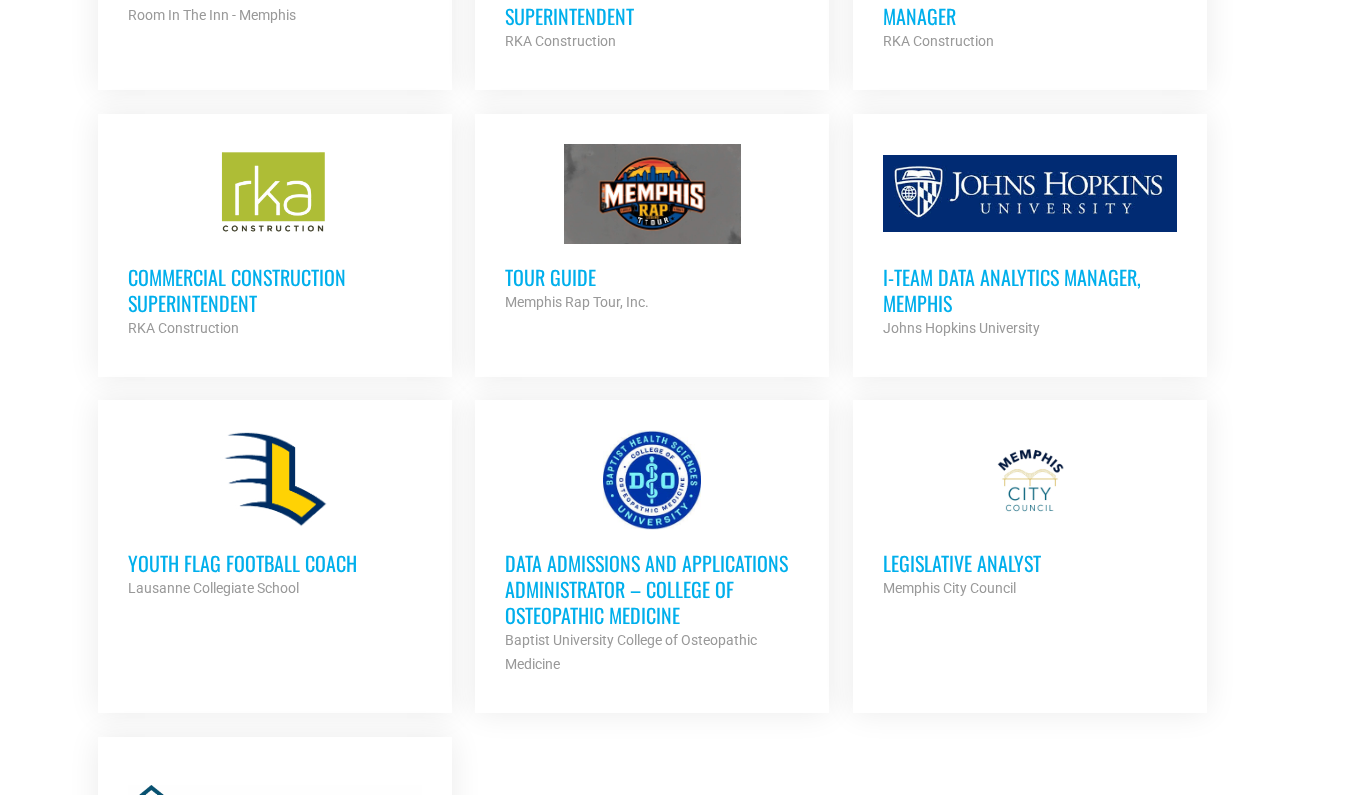 click on "Data Admissions and Applications Administrator – College of Osteopathic Medicine" at bounding box center (652, 589) 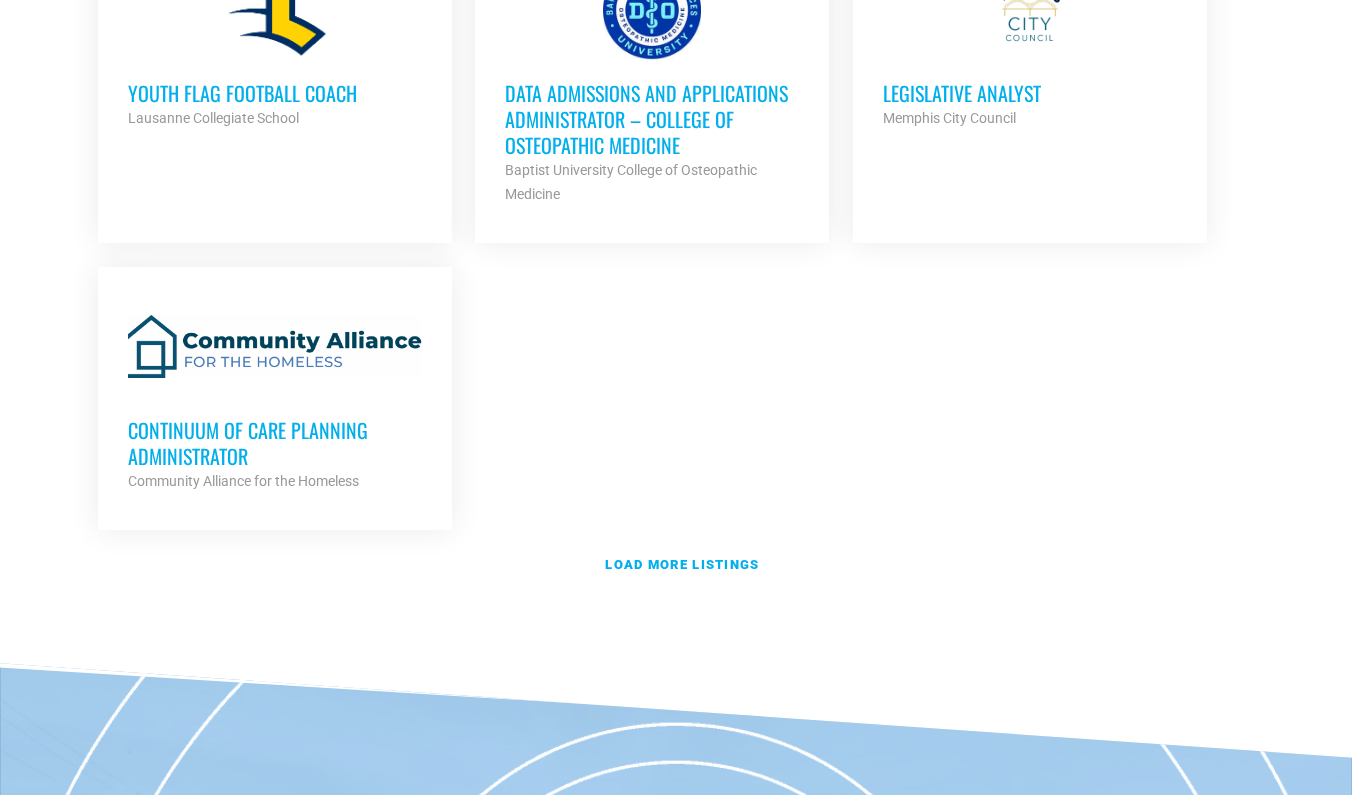scroll, scrollTop: 4499, scrollLeft: 0, axis: vertical 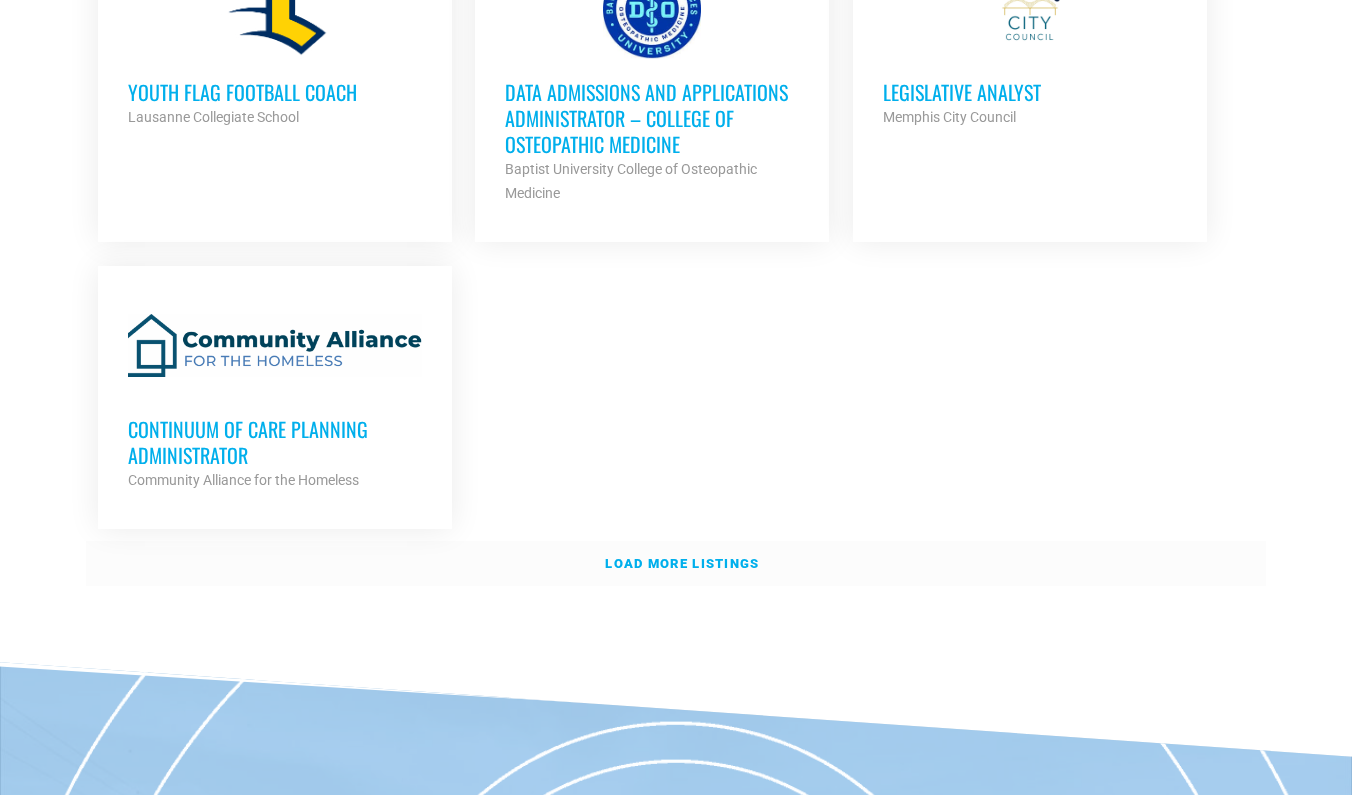 click on "Load more listings" at bounding box center (682, 563) 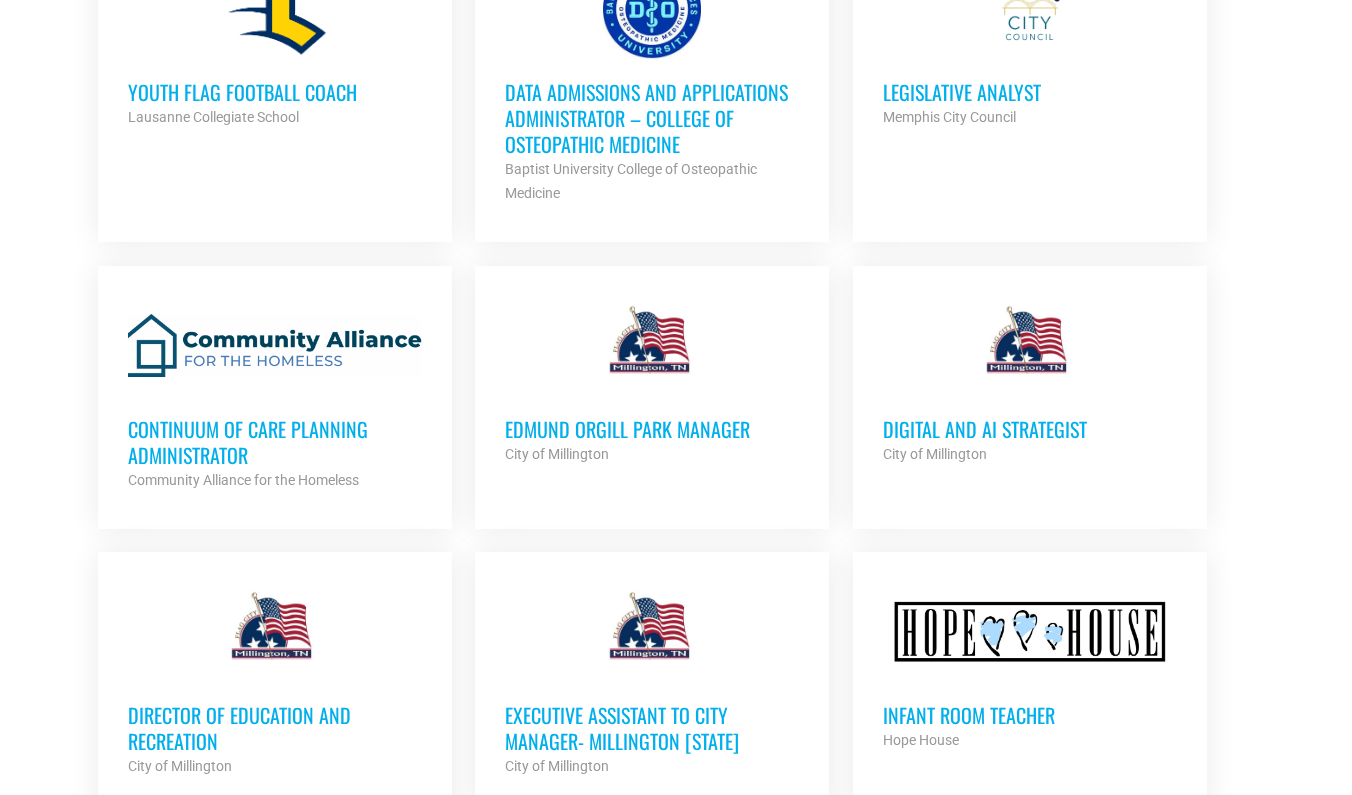 click on "Continuum of Care Planning Administrator" at bounding box center (275, 442) 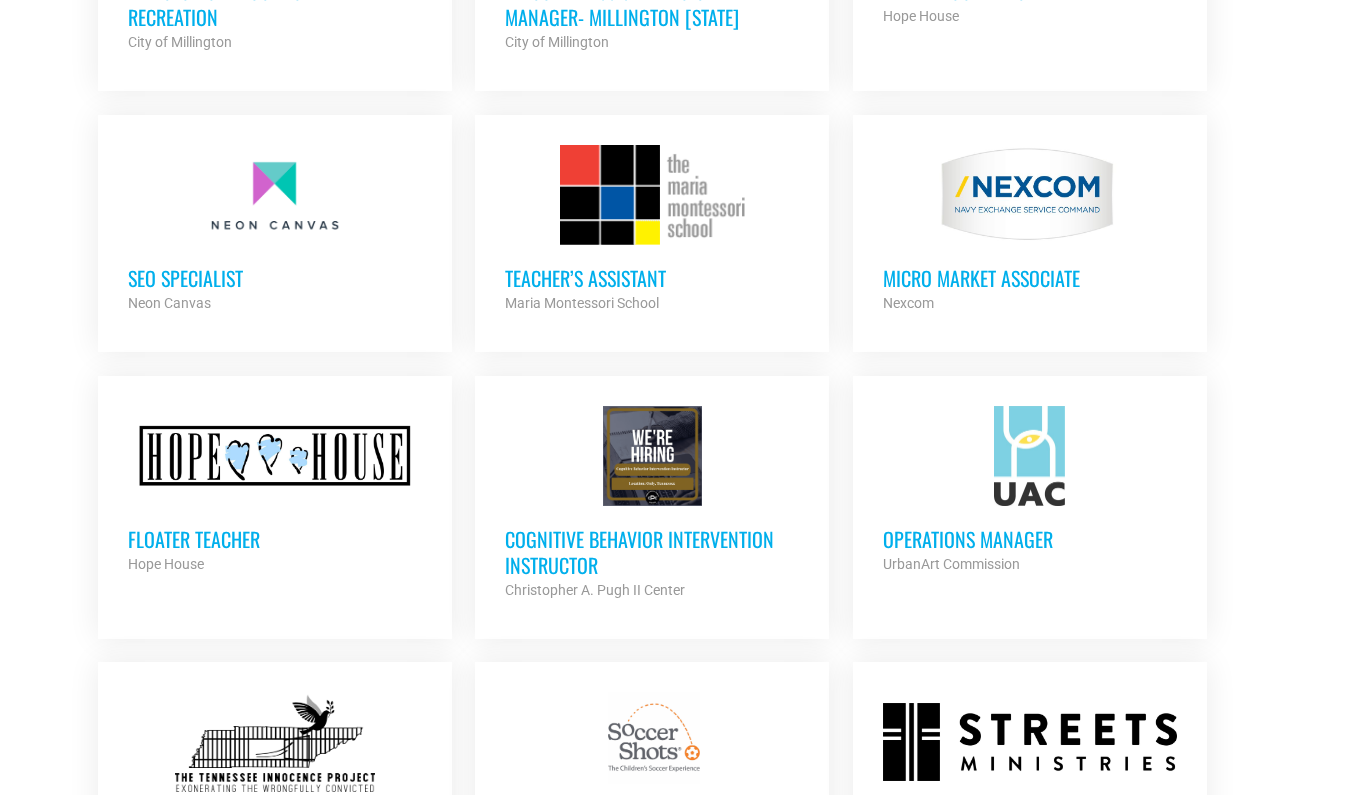 scroll, scrollTop: 5240, scrollLeft: 0, axis: vertical 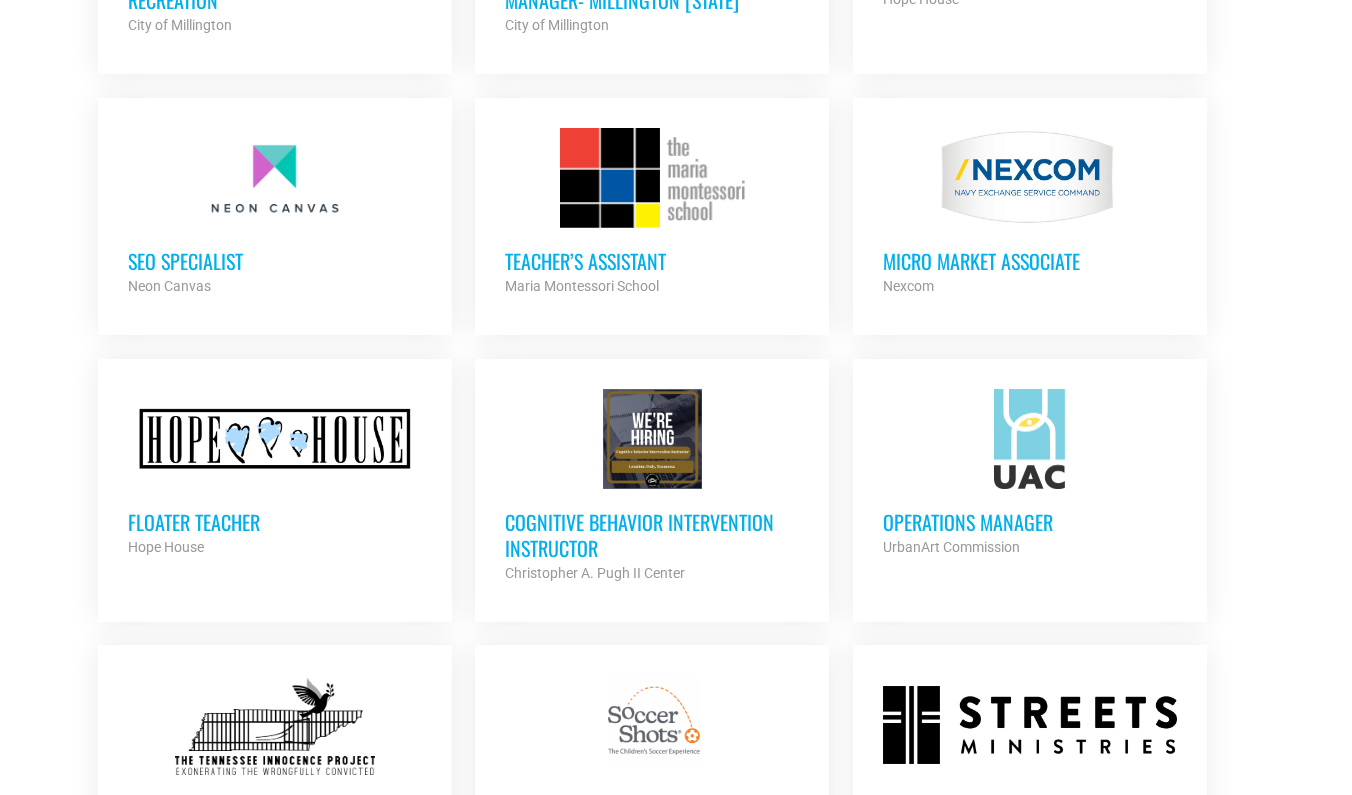 click on "SEO Specialist
Neon Canvas
Partner Org" at bounding box center [275, 263] 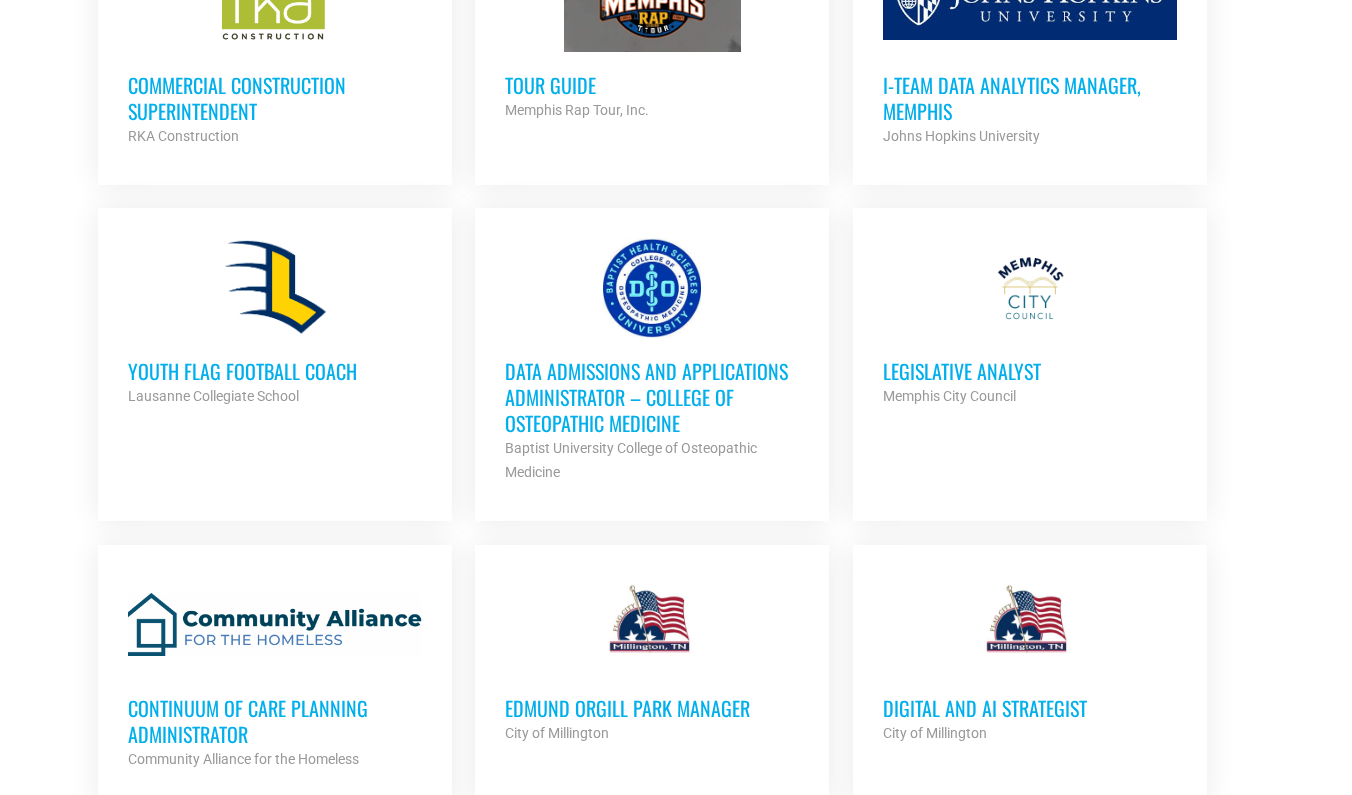 scroll, scrollTop: 4210, scrollLeft: 0, axis: vertical 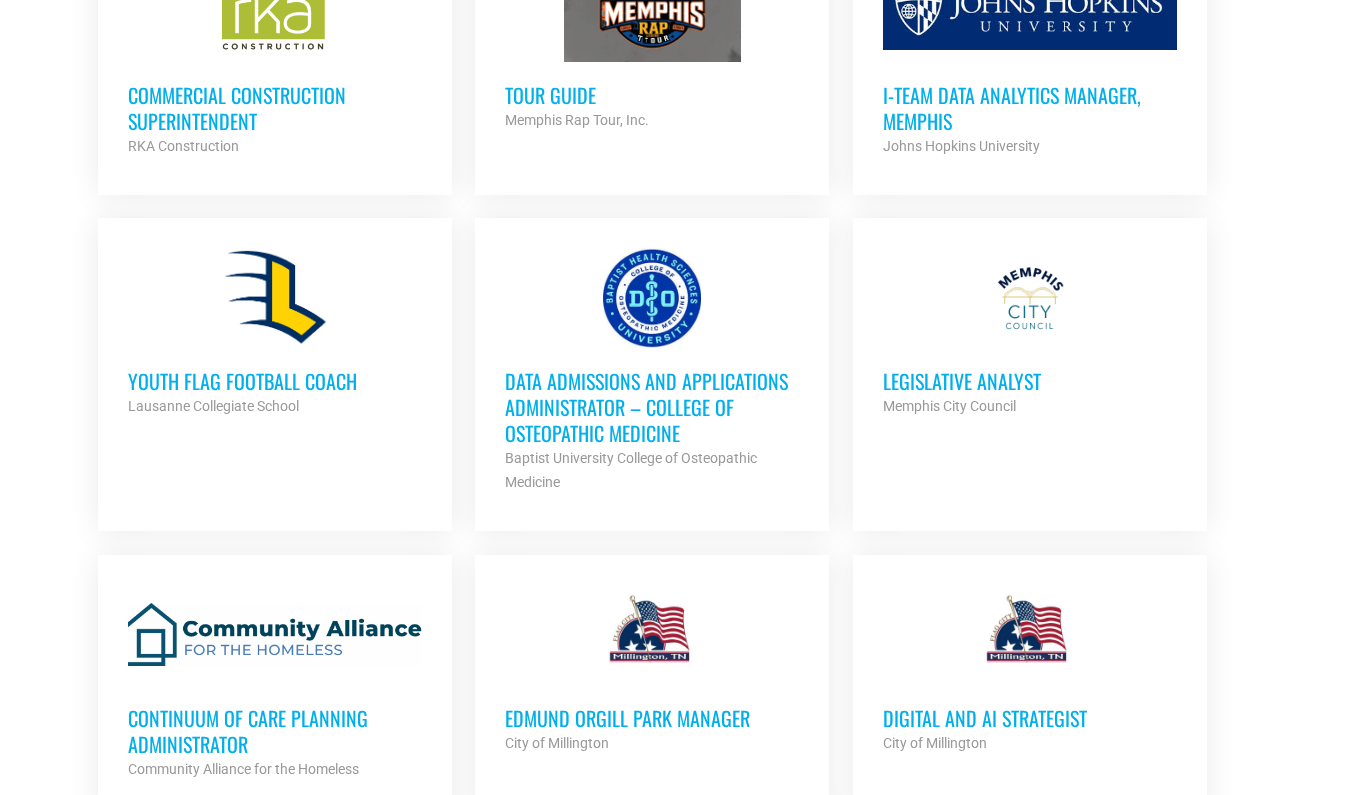 click on "Data Admissions and Applications Administrator – College of Osteopathic Medicine
Baptist University College of Osteopathic Medicine
Partner Org" at bounding box center [652, 421] 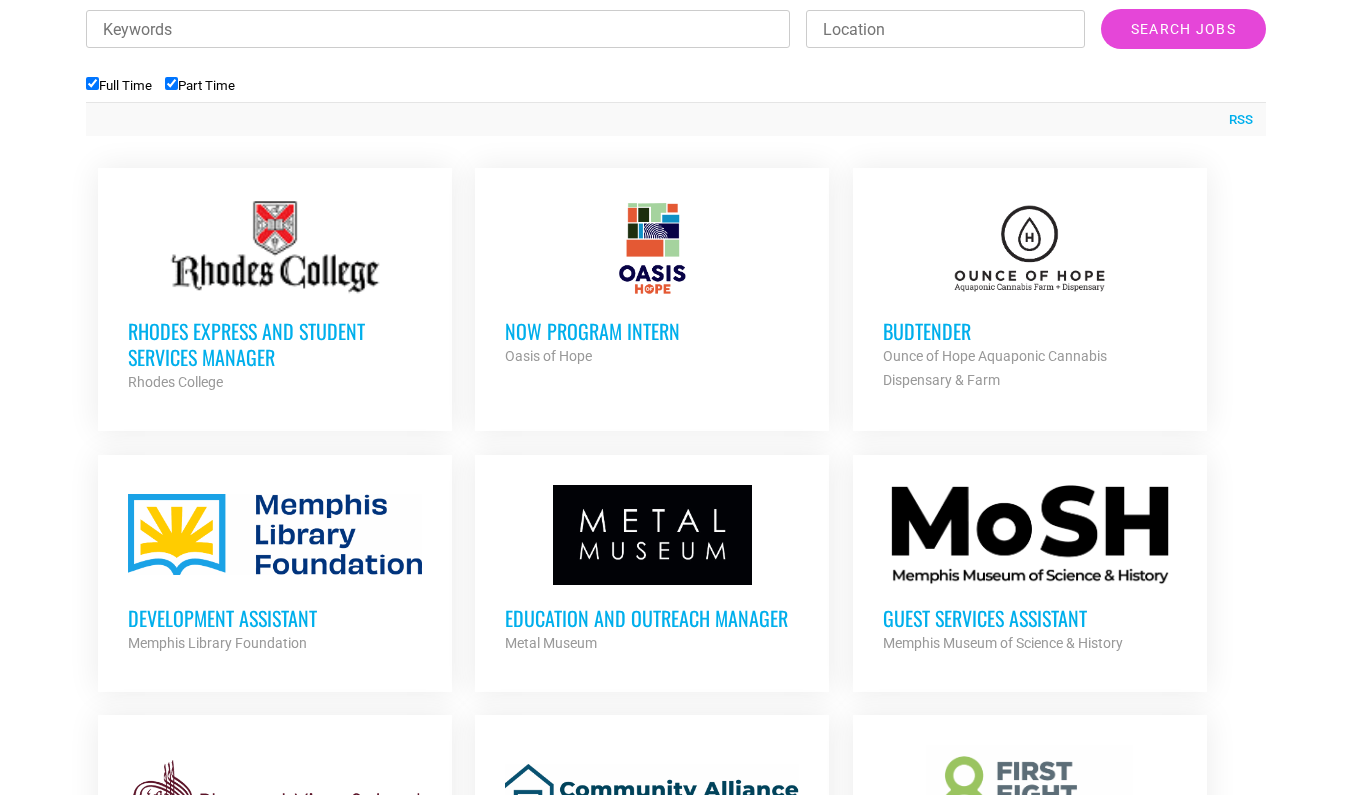 scroll, scrollTop: 741, scrollLeft: 0, axis: vertical 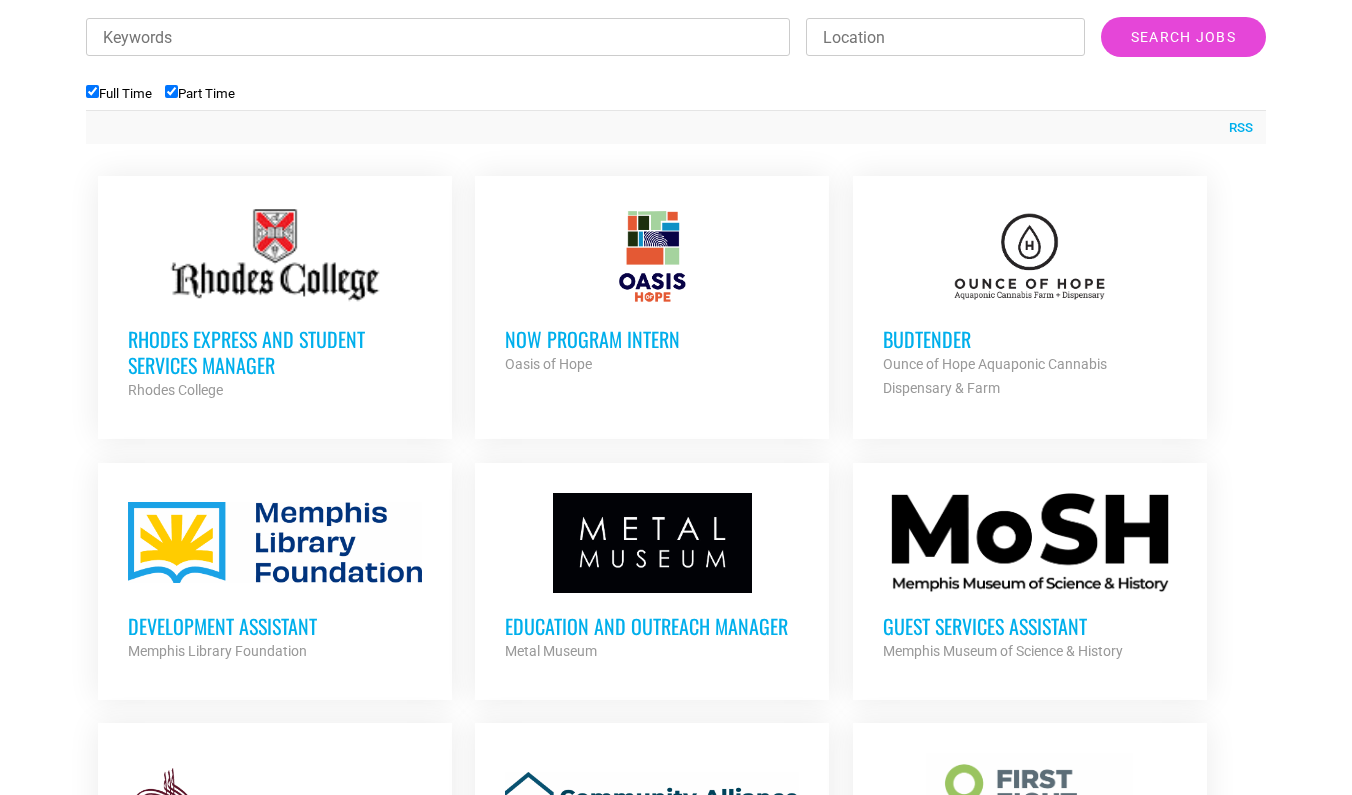 click at bounding box center [1030, 256] 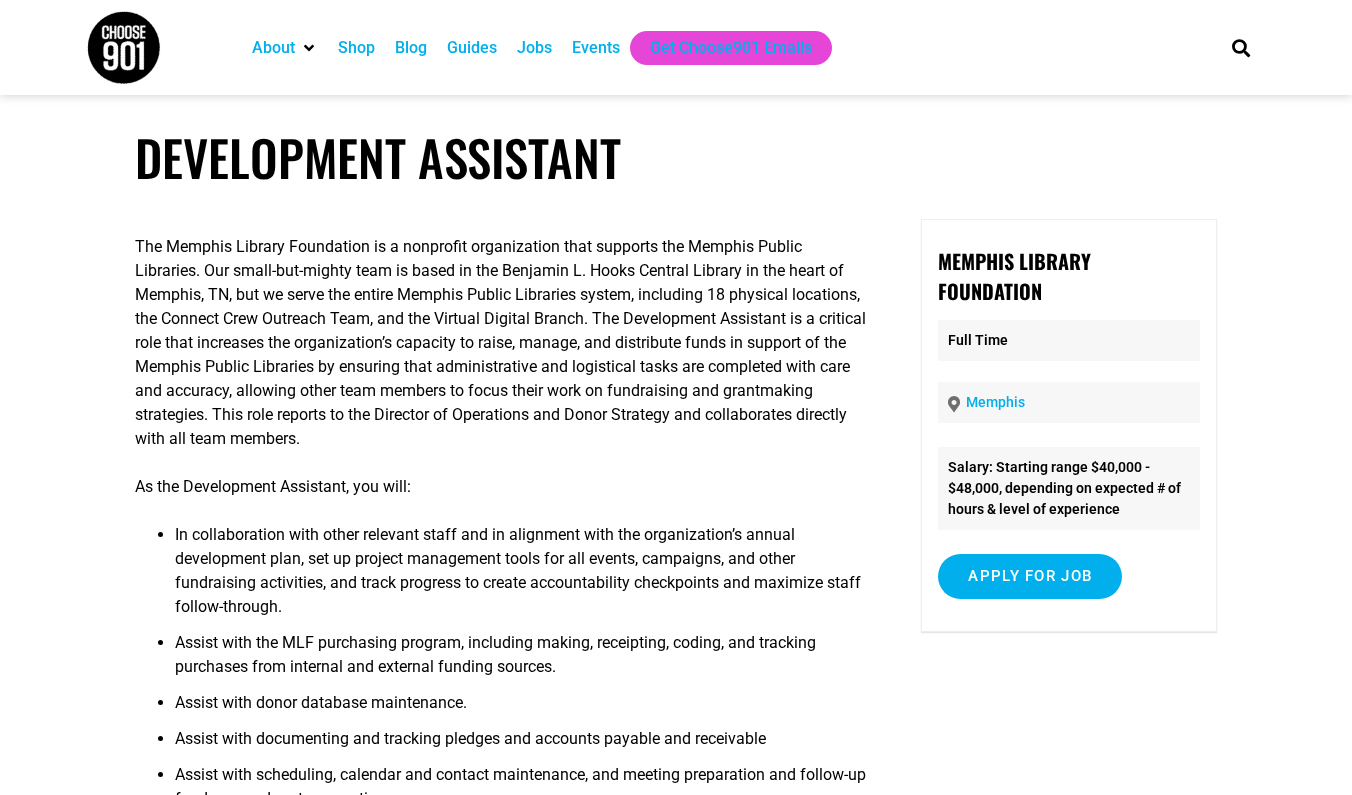 scroll, scrollTop: 0, scrollLeft: 0, axis: both 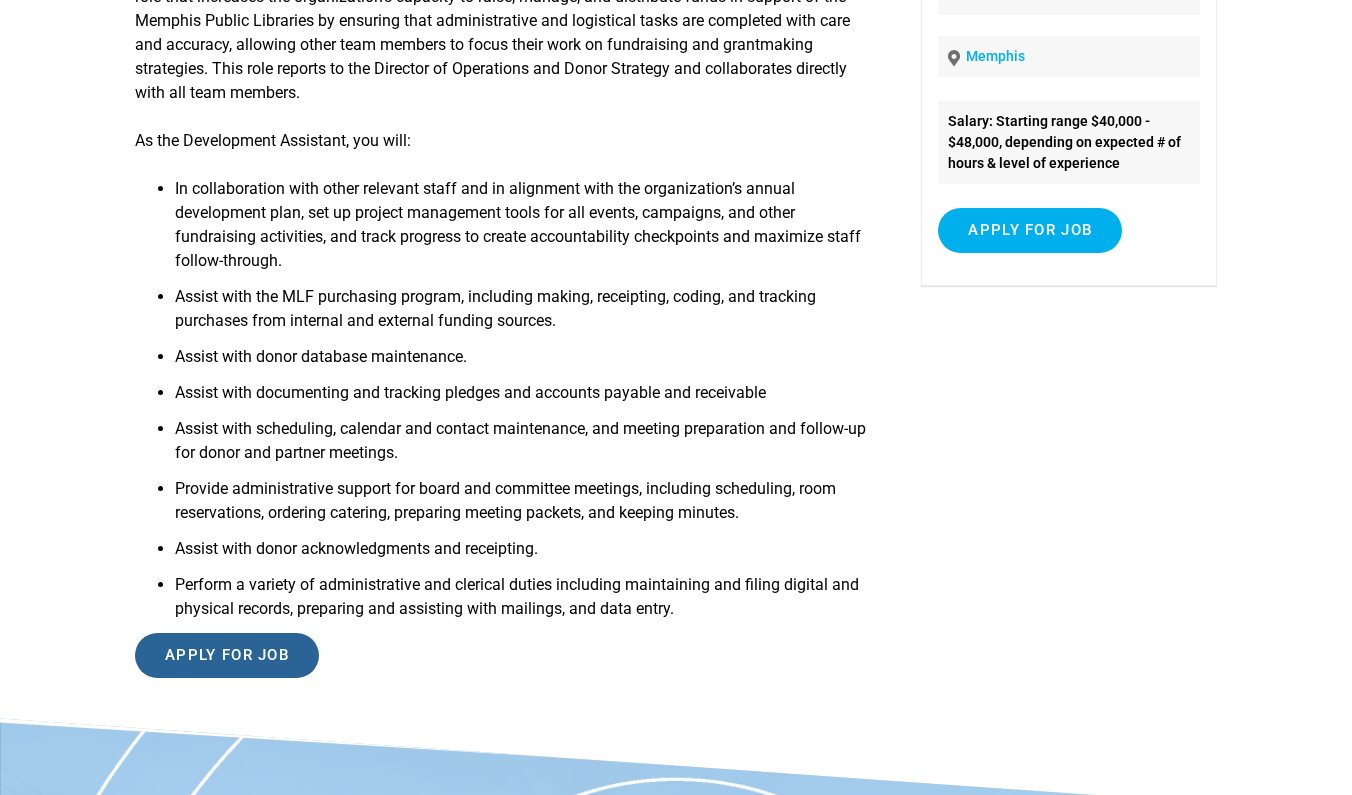 click on "Apply for job" at bounding box center (227, 655) 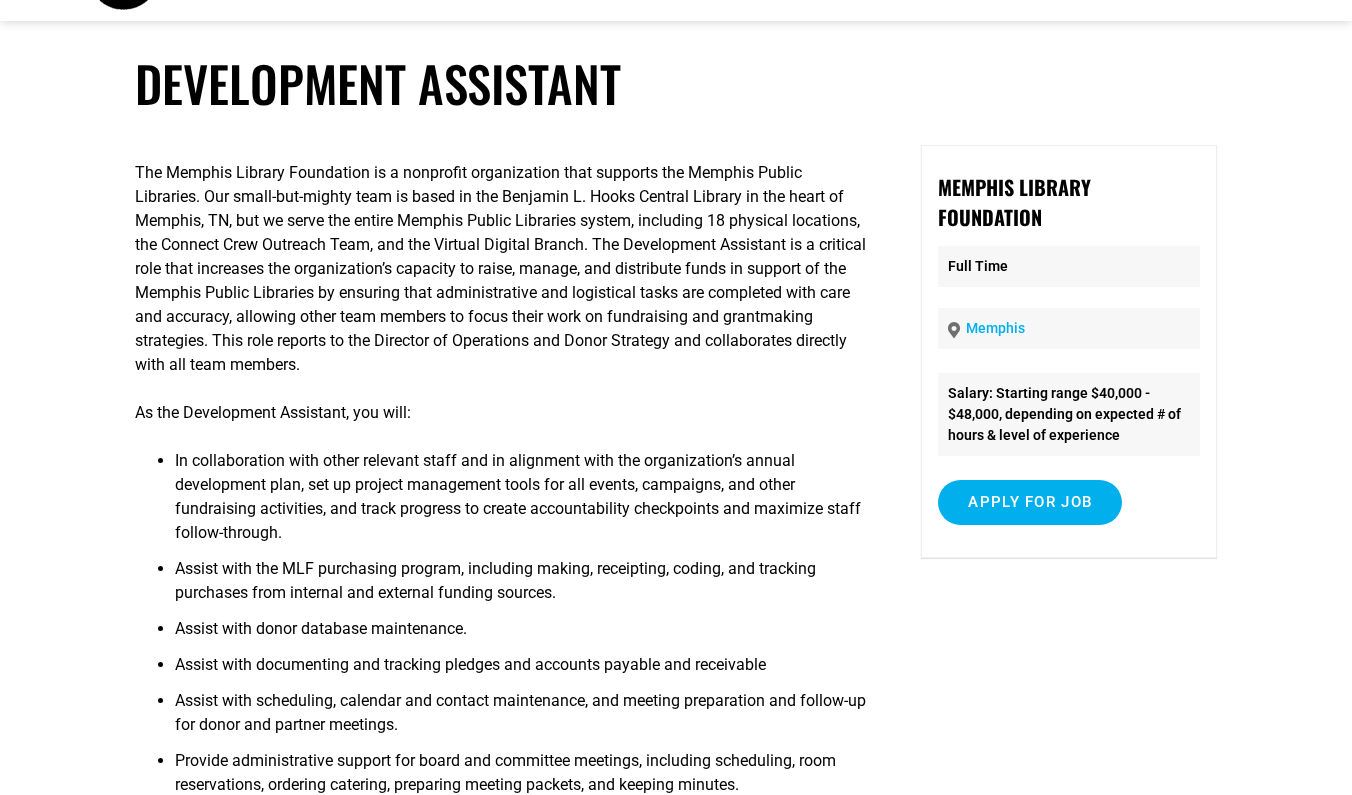 scroll, scrollTop: 60, scrollLeft: 0, axis: vertical 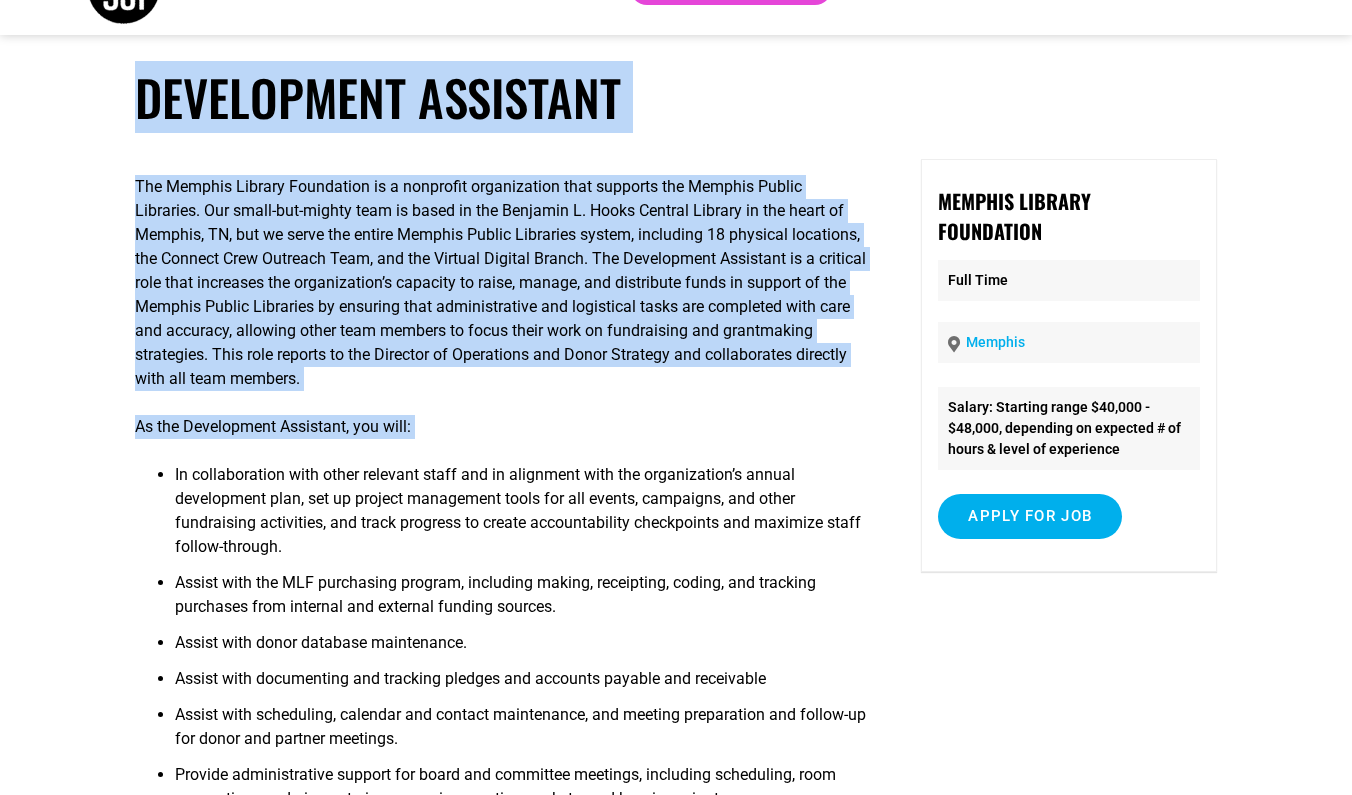 drag, startPoint x: 140, startPoint y: 93, endPoint x: 502, endPoint y: 470, distance: 522.65955 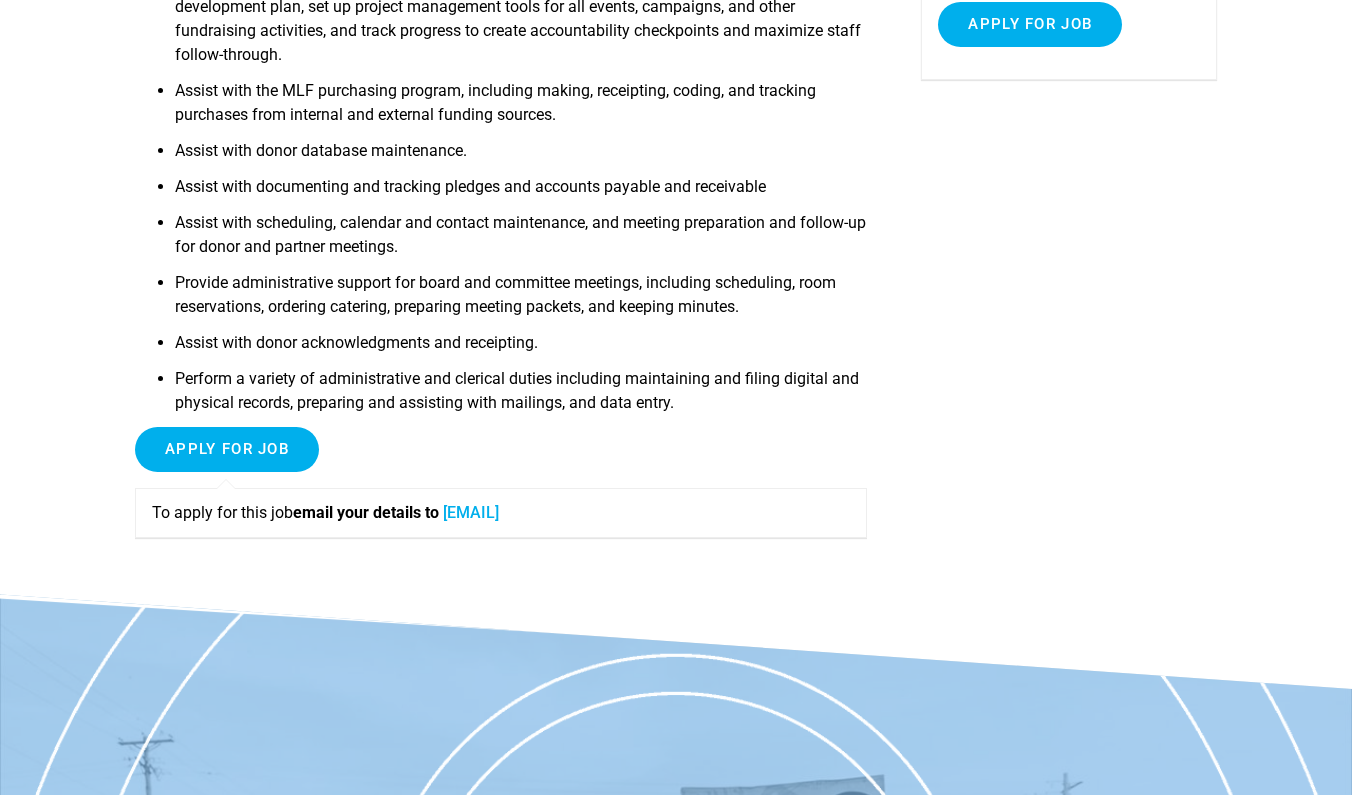 scroll, scrollTop: 568, scrollLeft: 0, axis: vertical 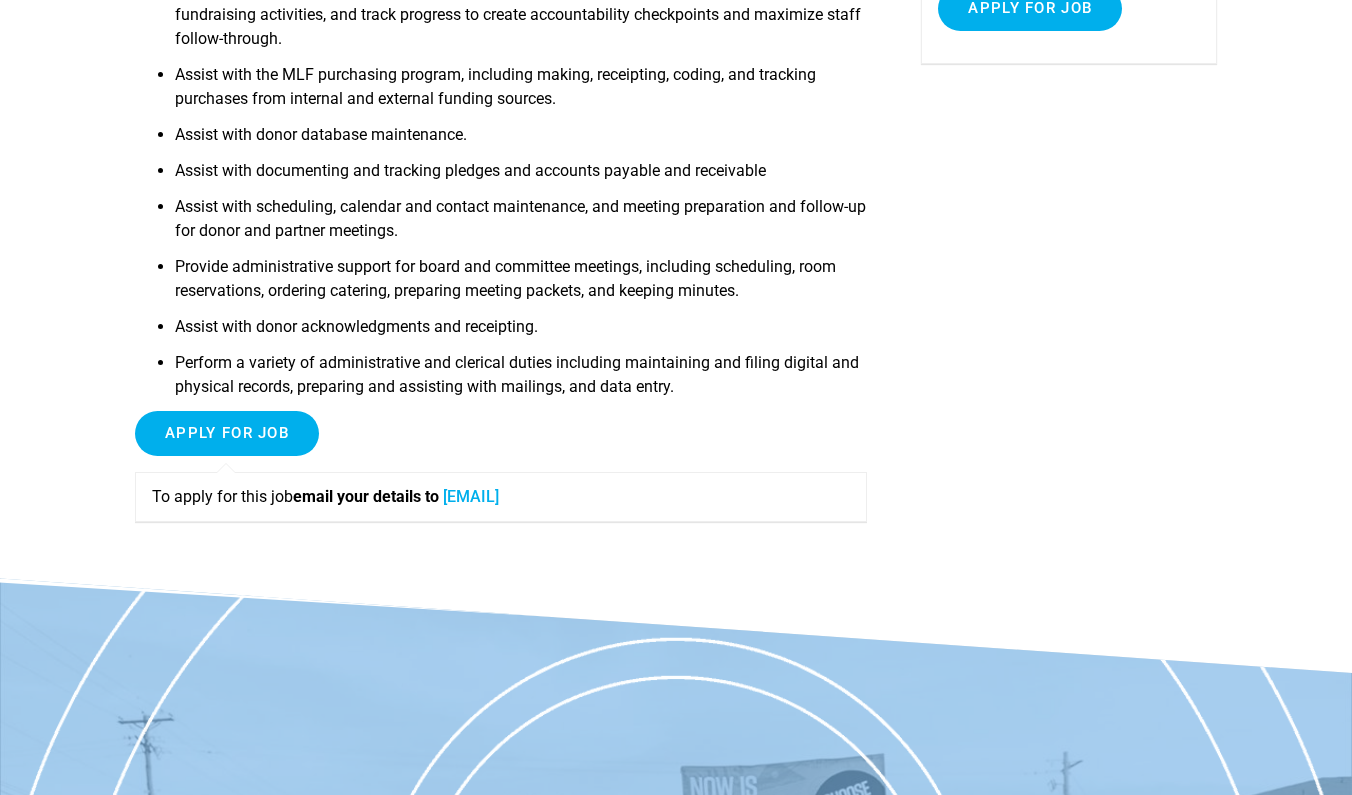 click on "To apply for this job  email your details to   christine@memphislibraryfoundation.org" at bounding box center (501, 497) 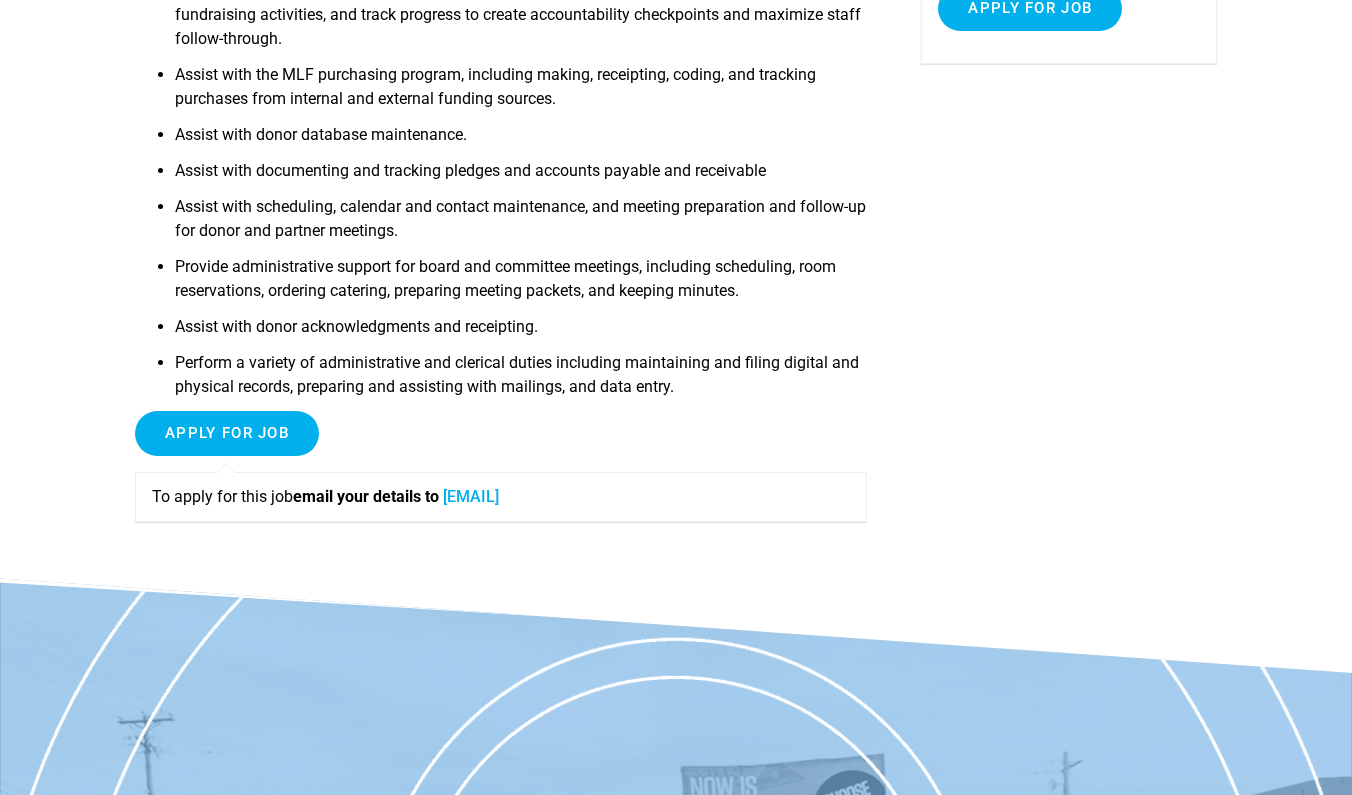 copy on "Development Assistant
The Memphis Library Foundation is a nonprofit organization that supports the Memphis Public Libraries. Our small-but-mighty team is based in the Benjamin L. Hooks Central Library in the heart of Memphis, TN, but we serve the entire Memphis Public Libraries system, including 18 physical locations, the Connect Crew Outreach Team, and the Virtual Digital Branch. The Development Assistant is a critical role that increases the organization’s capacity to raise, manage, and distribute funds in support of the Memphis Public Libraries by ensuring that administrative and logistical tasks are completed with care and accuracy, allowing other team members to focus their work on fundraising and grantmaking strategies. This role reports to the Director of Operations and Donor Strategy and collaborates directly with all team members.
As the Development Assistant, you will:
In collaboration with other relevant staff and in alignment with the organization’s annual development plan, set up pr..." 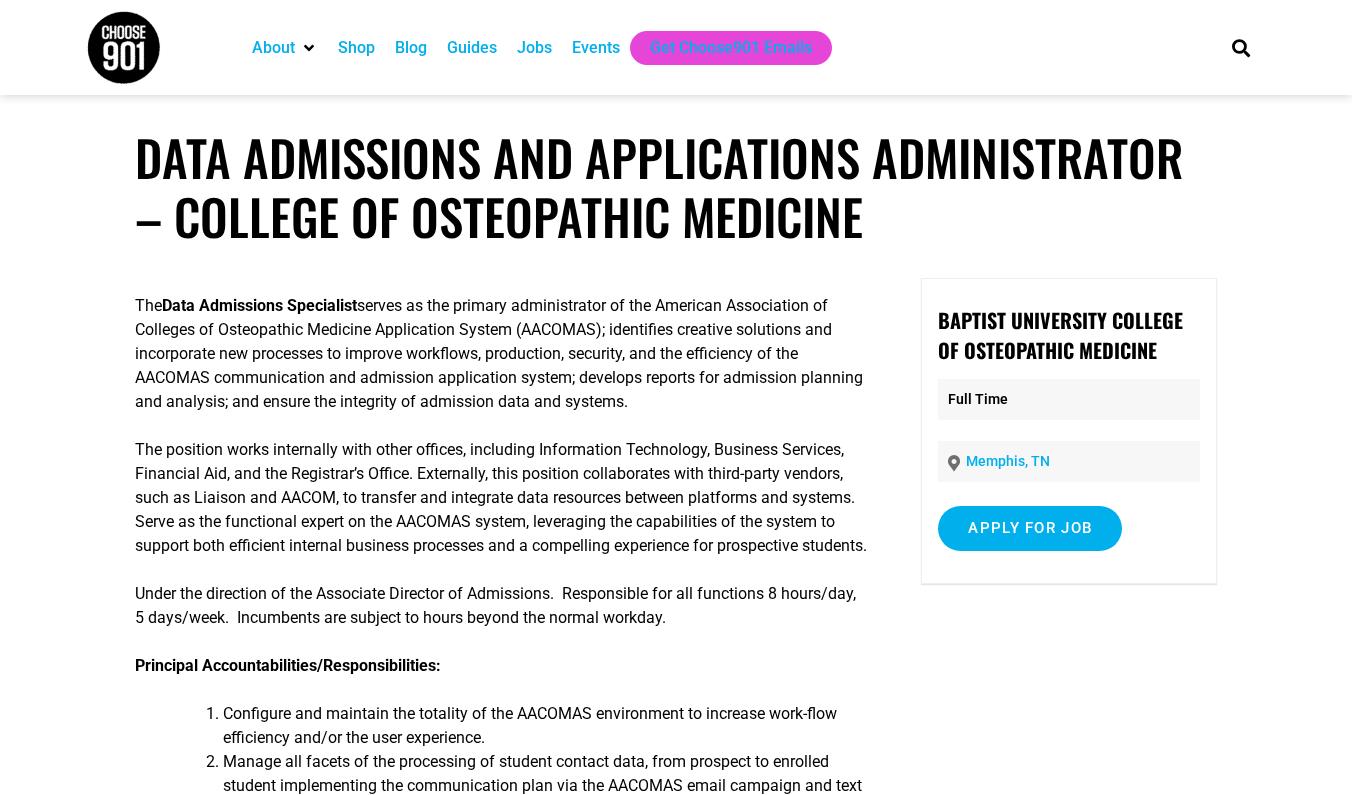 scroll, scrollTop: 0, scrollLeft: 0, axis: both 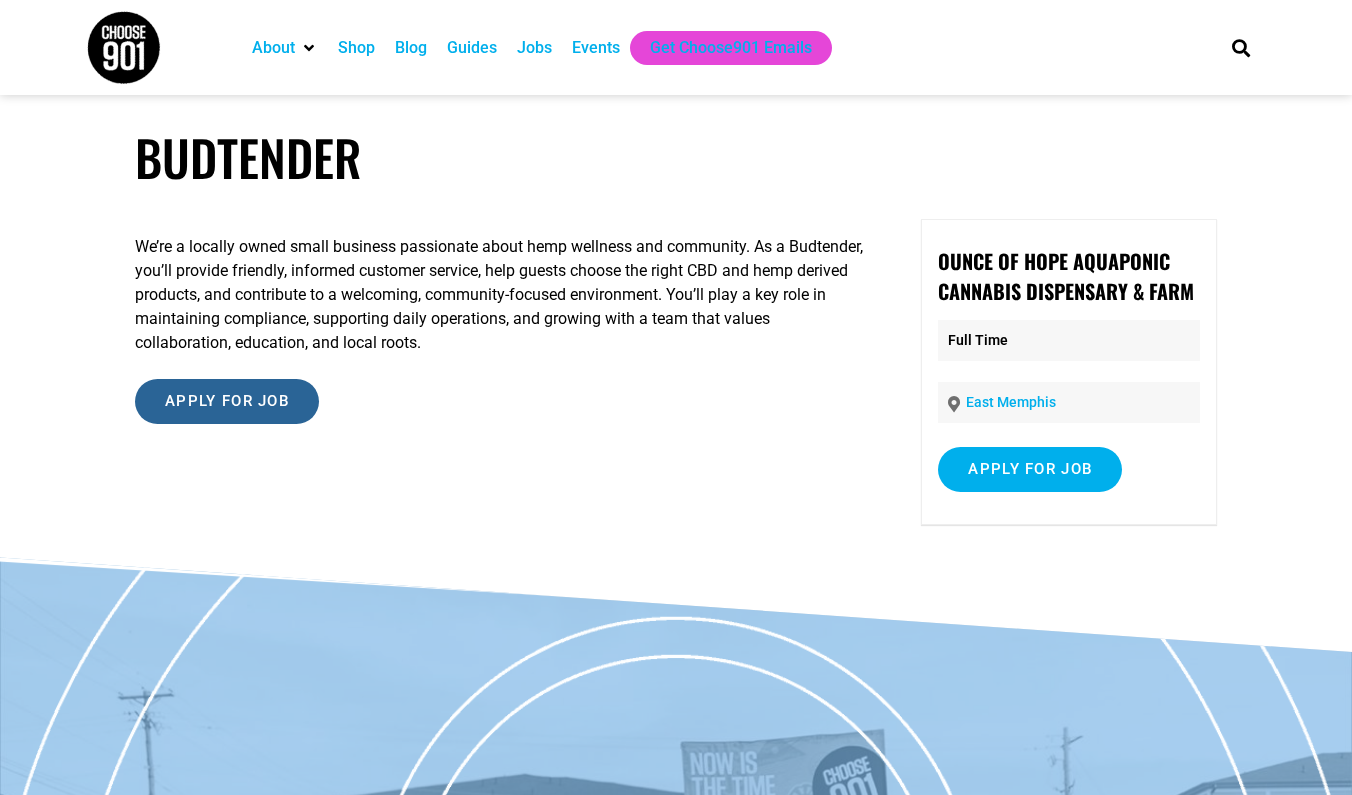 click on "Apply for job" at bounding box center [227, 401] 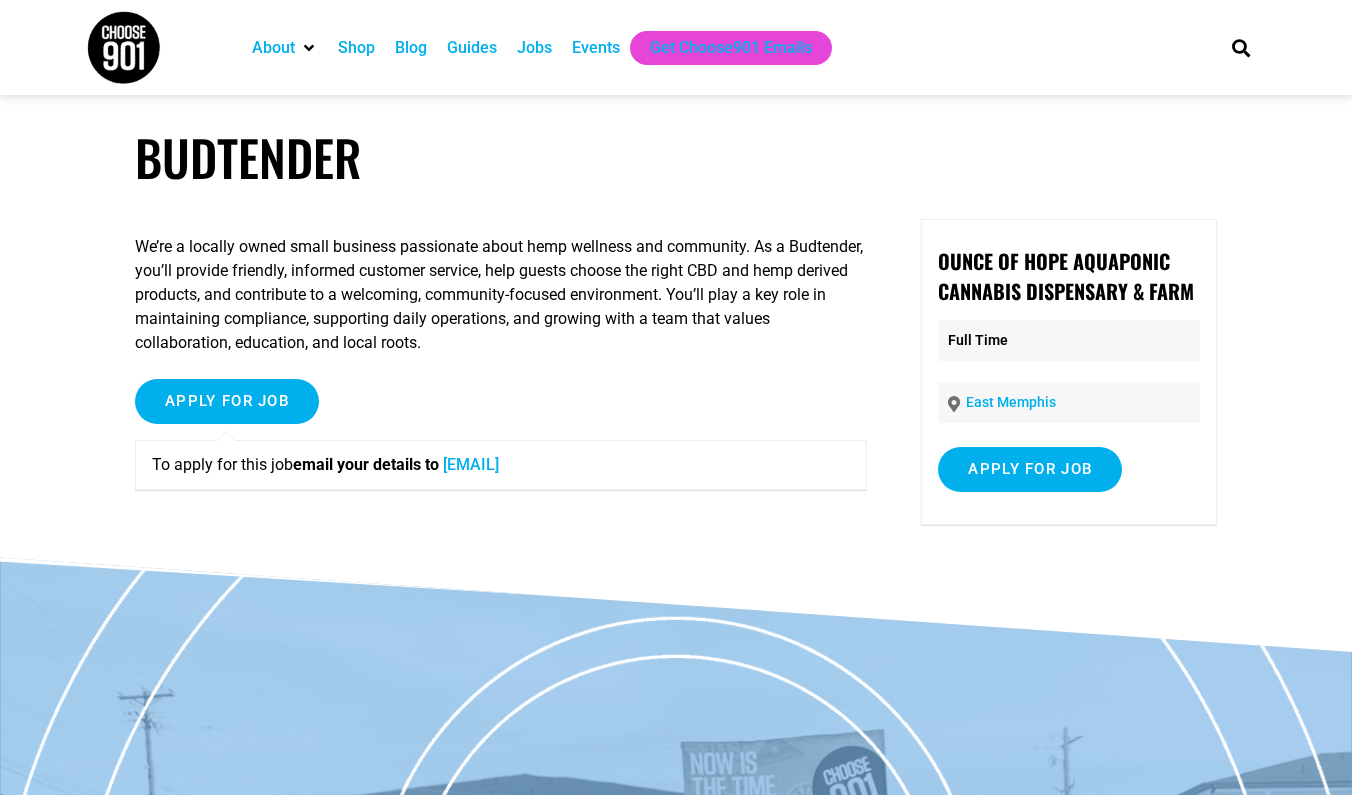 drag, startPoint x: 140, startPoint y: 158, endPoint x: 681, endPoint y: 471, distance: 625.02 